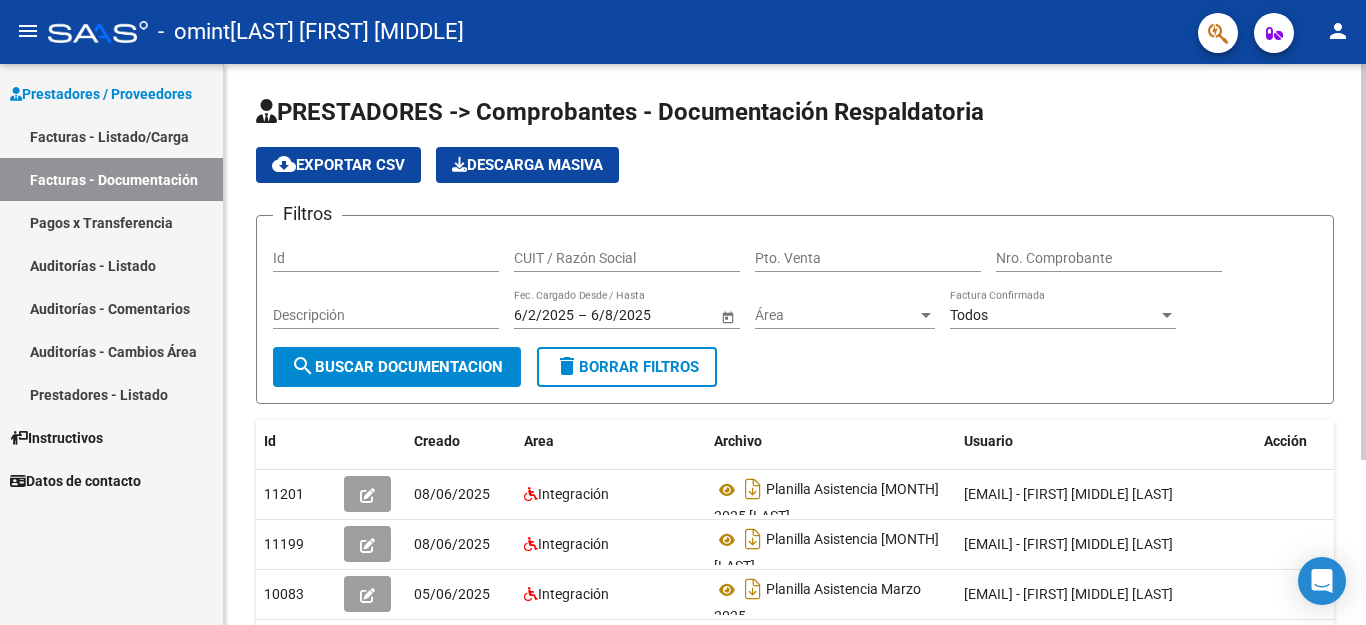 scroll, scrollTop: 0, scrollLeft: 0, axis: both 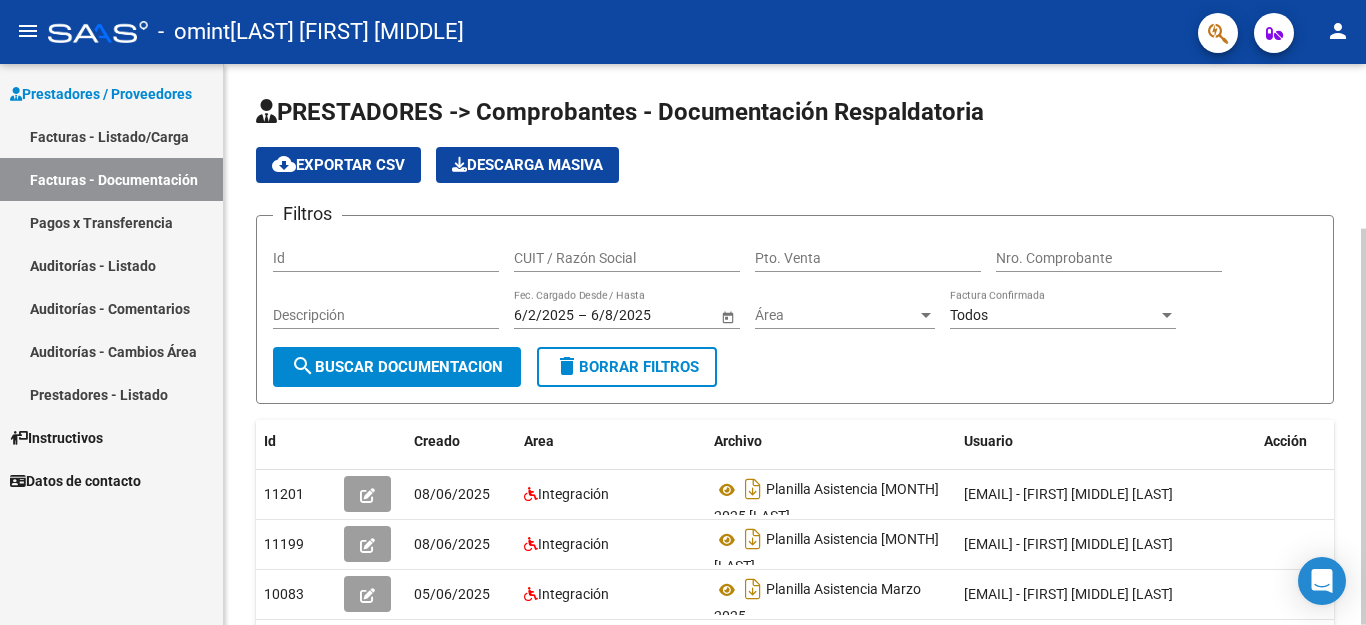 click 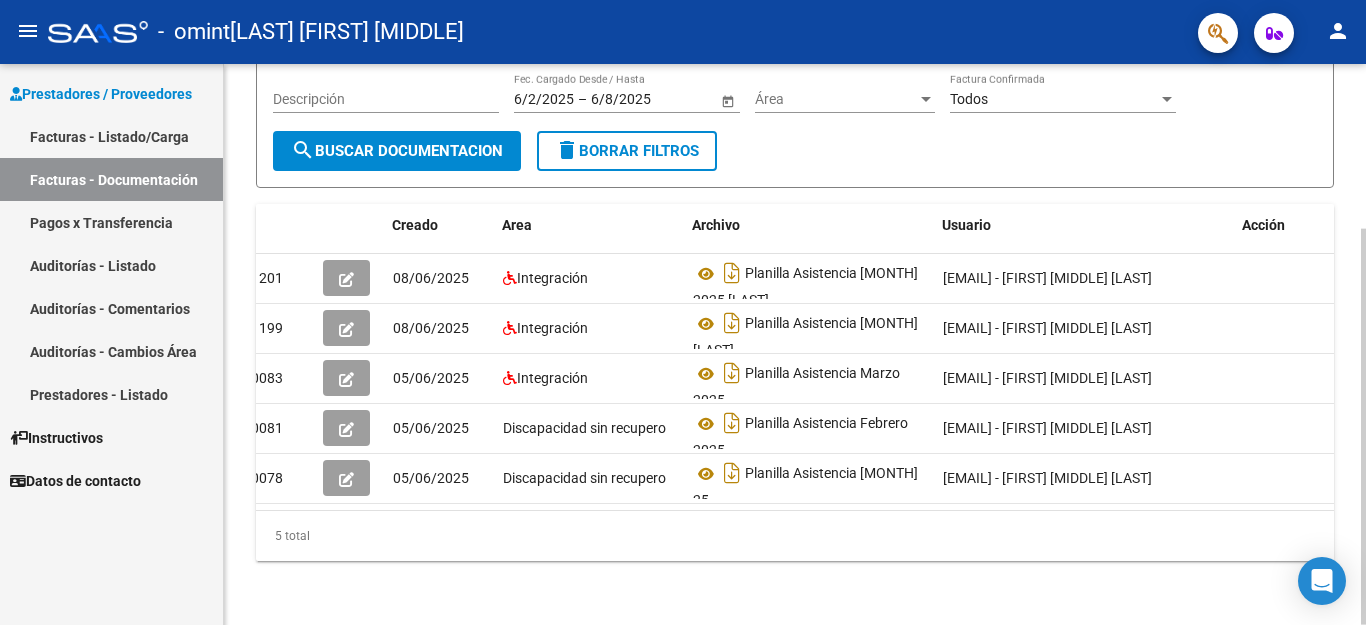 scroll, scrollTop: 0, scrollLeft: 22, axis: horizontal 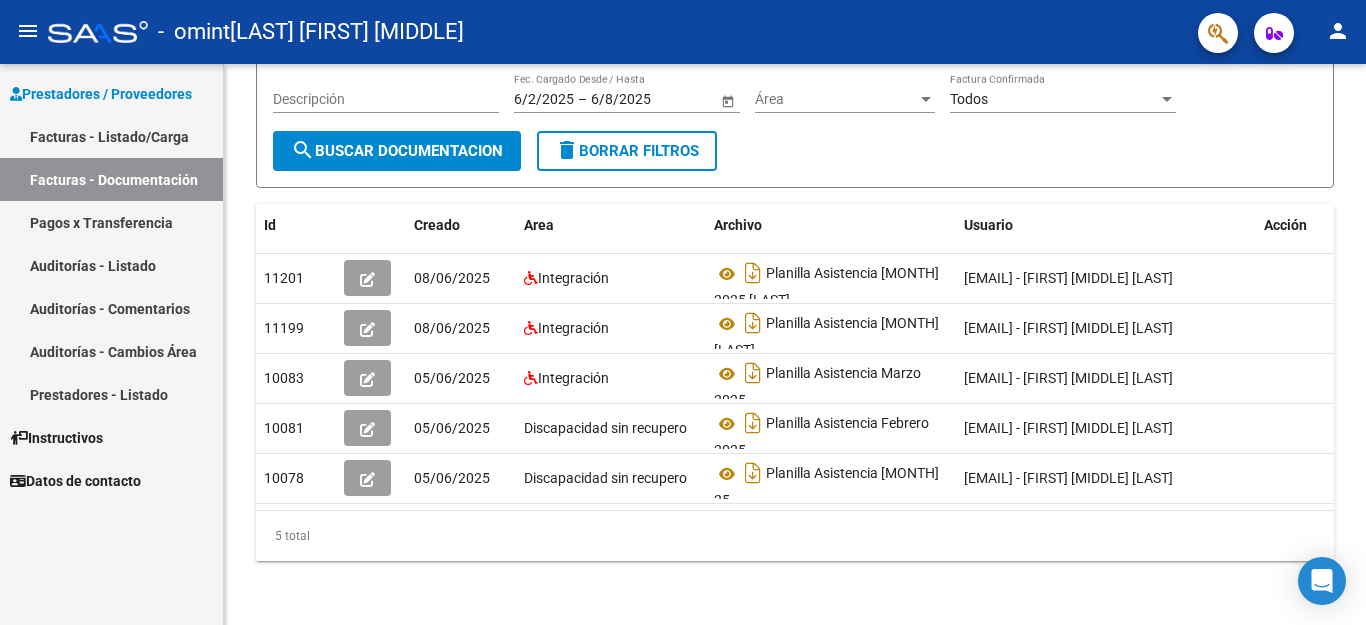 click on "Pagos x Transferencia" at bounding box center (111, 222) 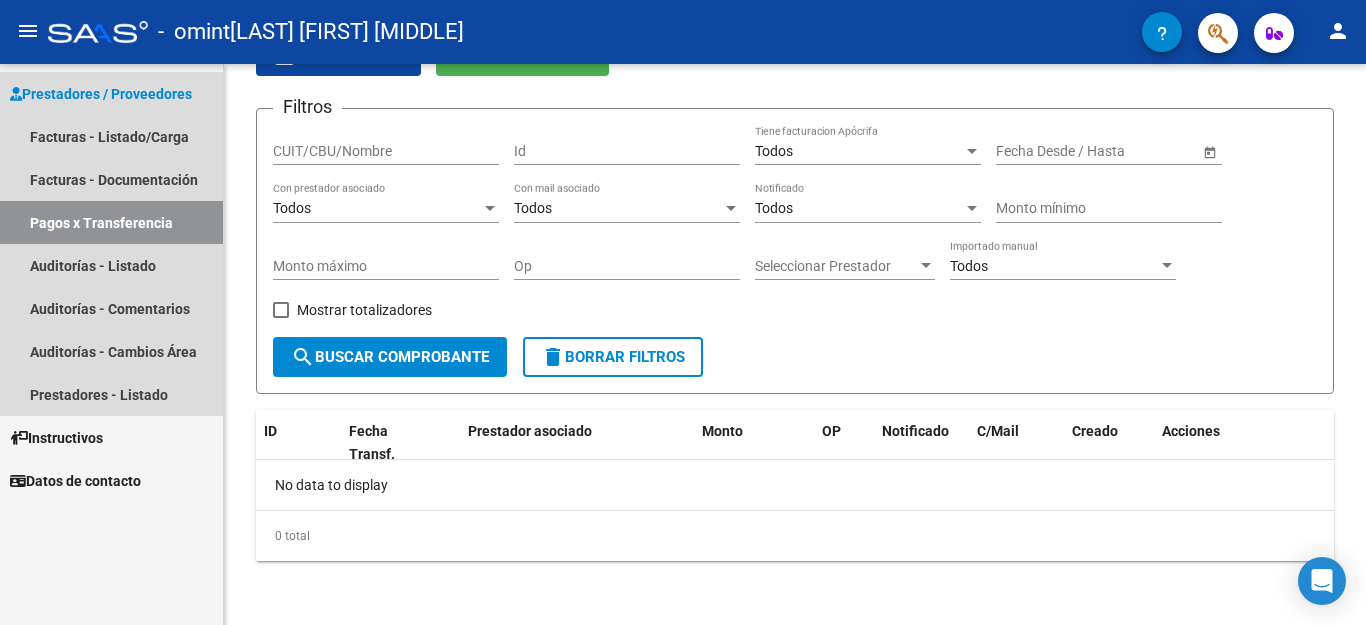 scroll, scrollTop: 0, scrollLeft: 0, axis: both 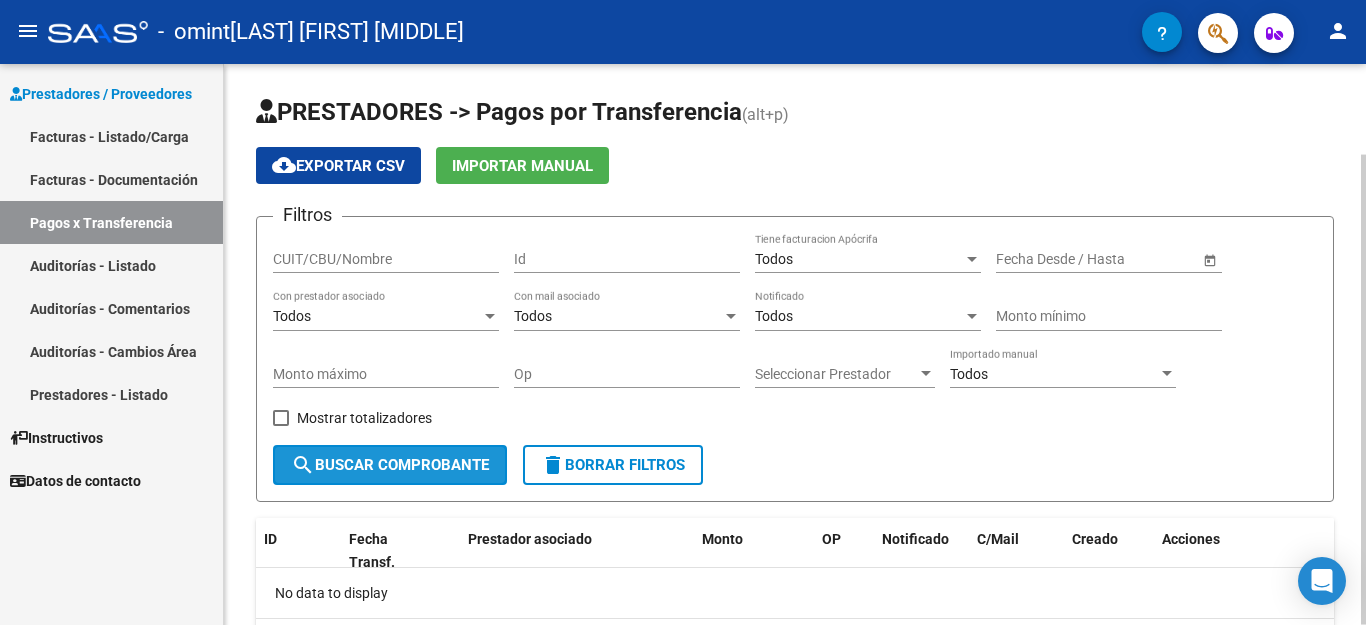 click on "search  Buscar Comprobante" 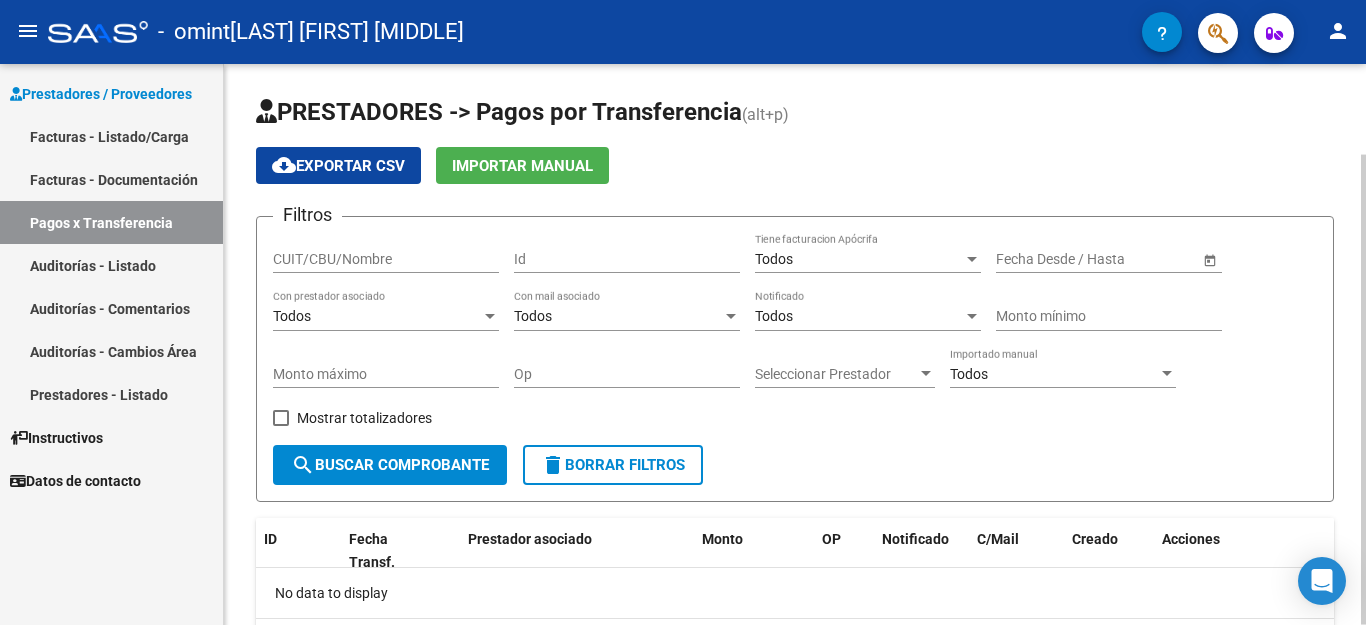 click 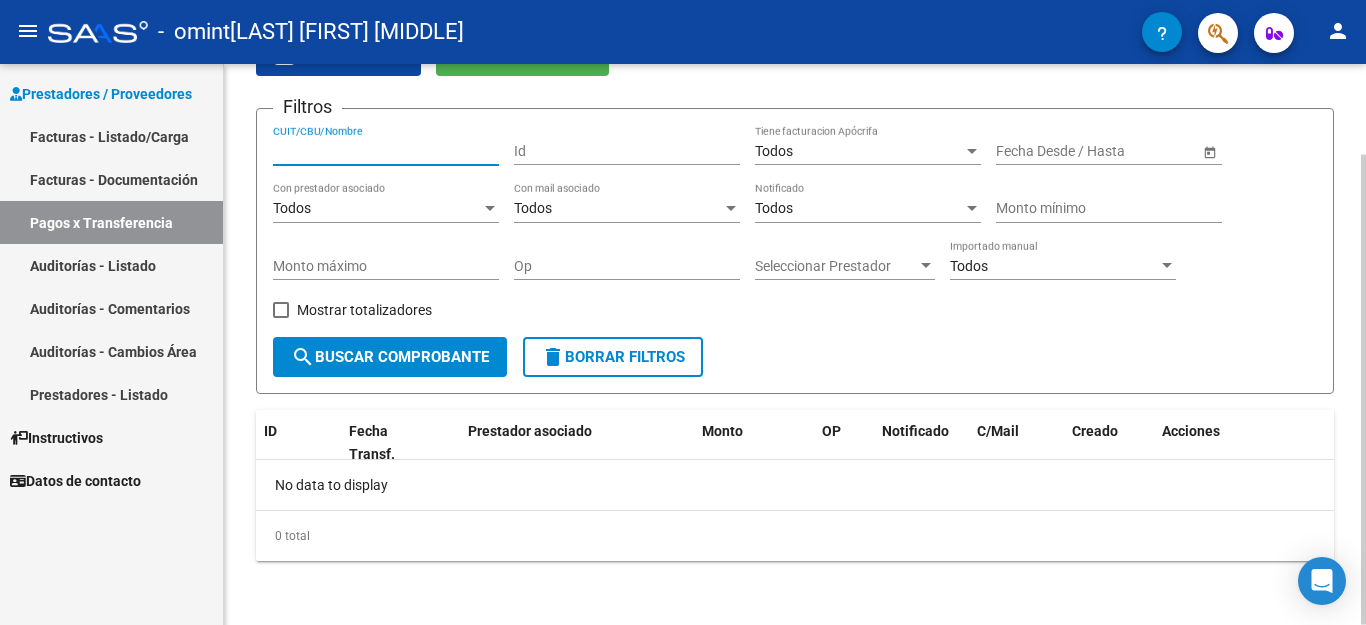 click on "CUIT/CBU/Nombre" at bounding box center [386, 151] 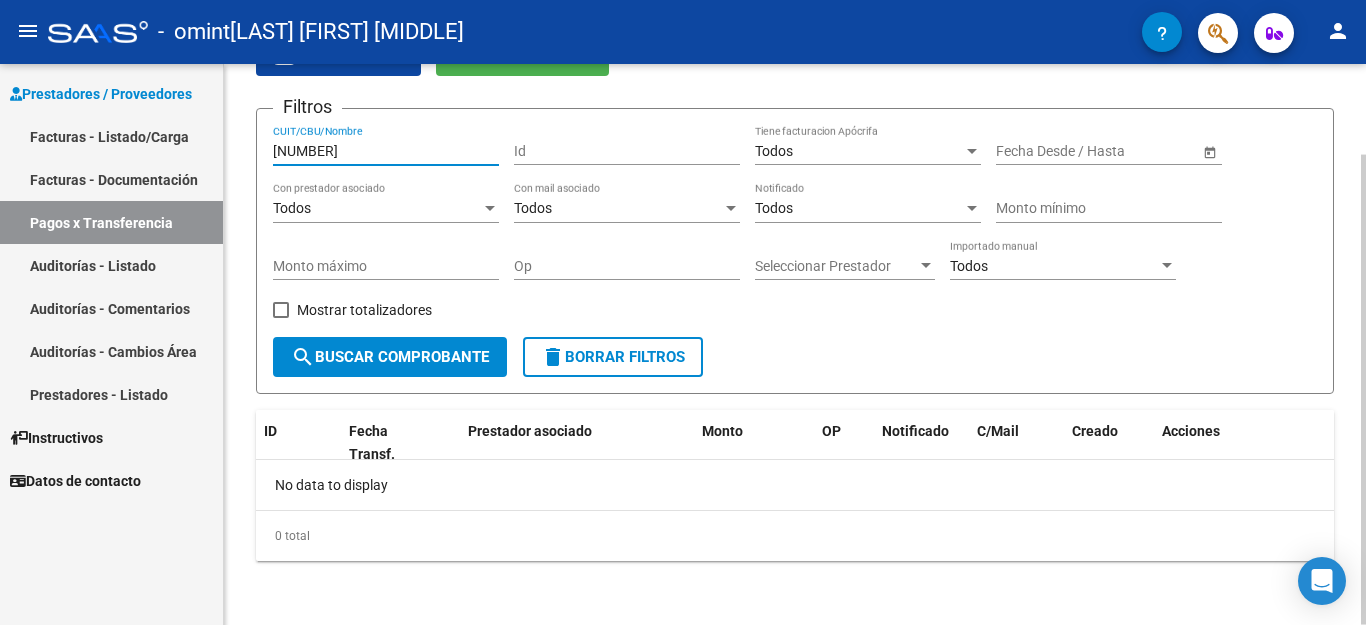 type on "[NUMBER]" 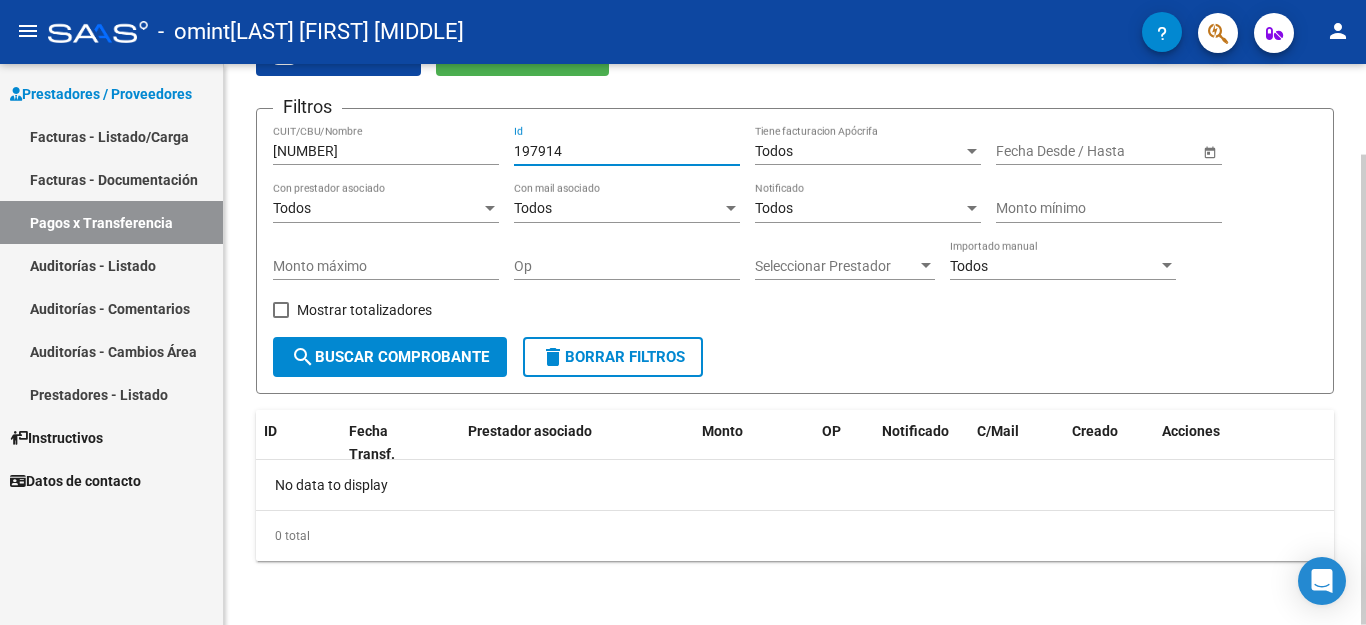 type on "197914" 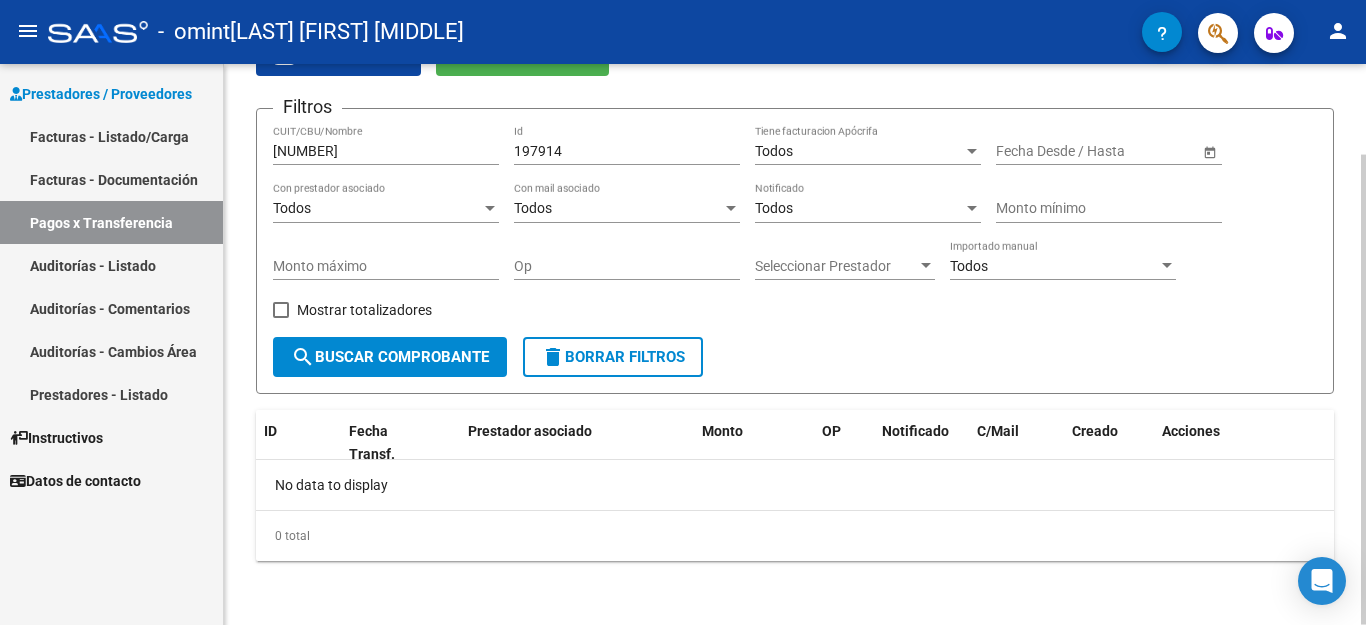 click 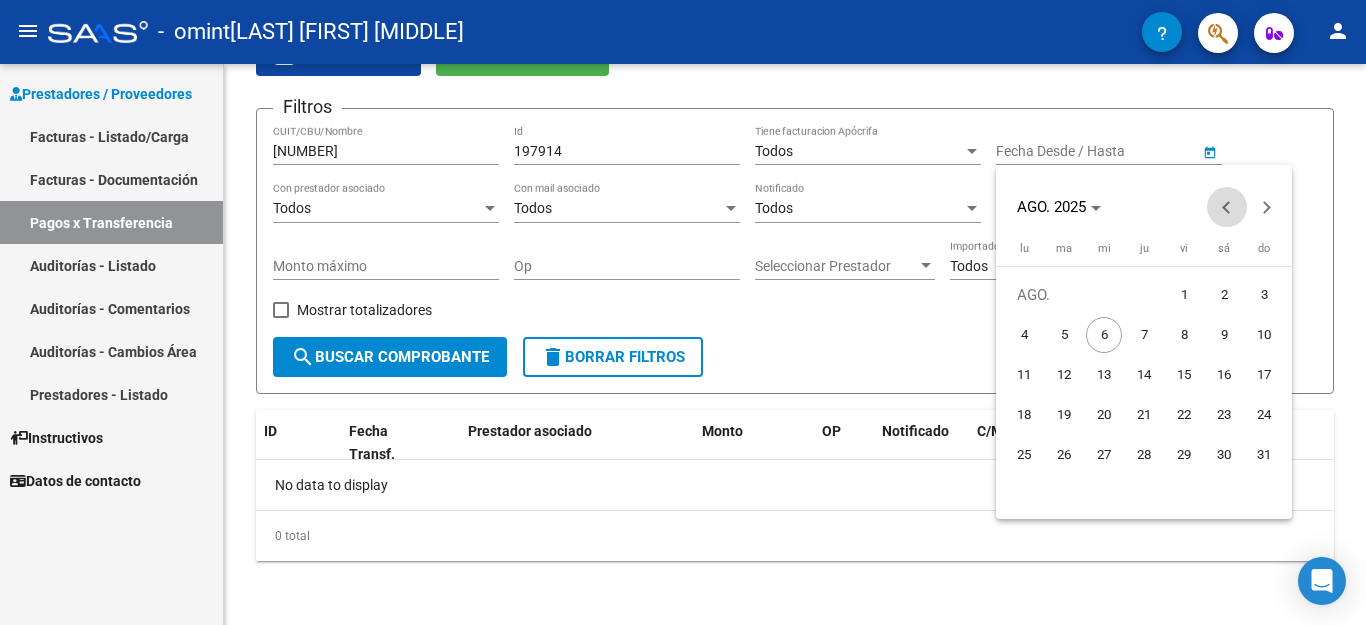 click at bounding box center (1227, 207) 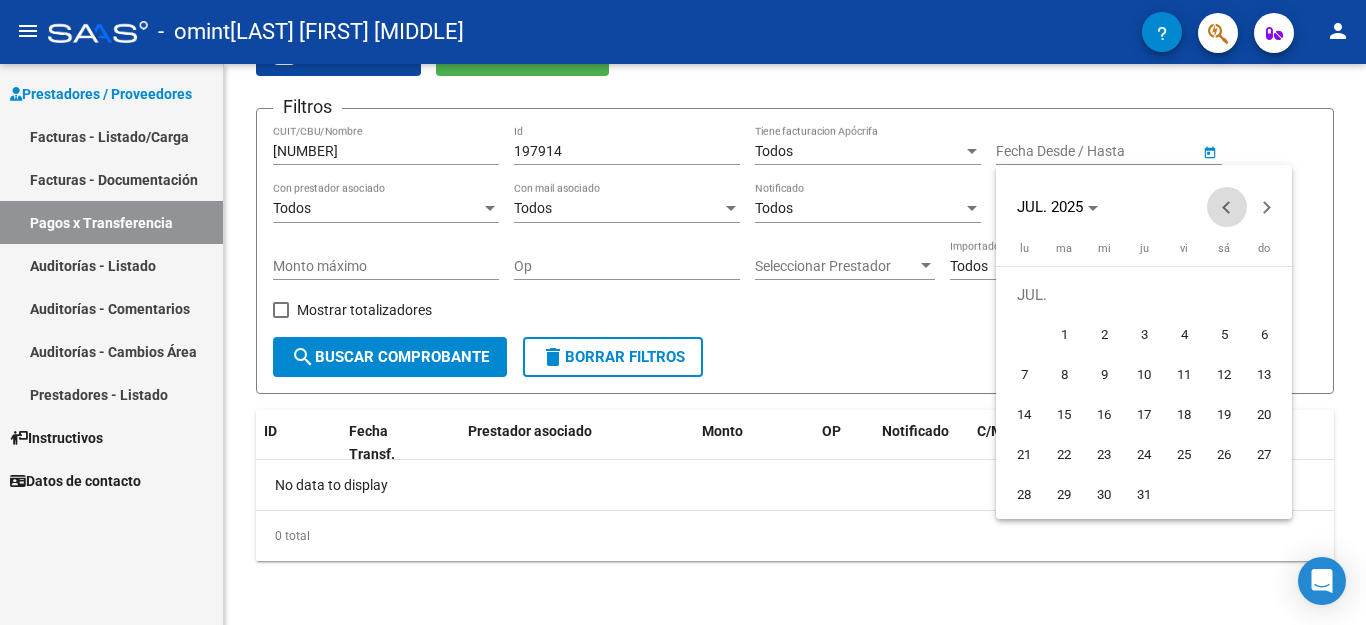 click at bounding box center [1227, 207] 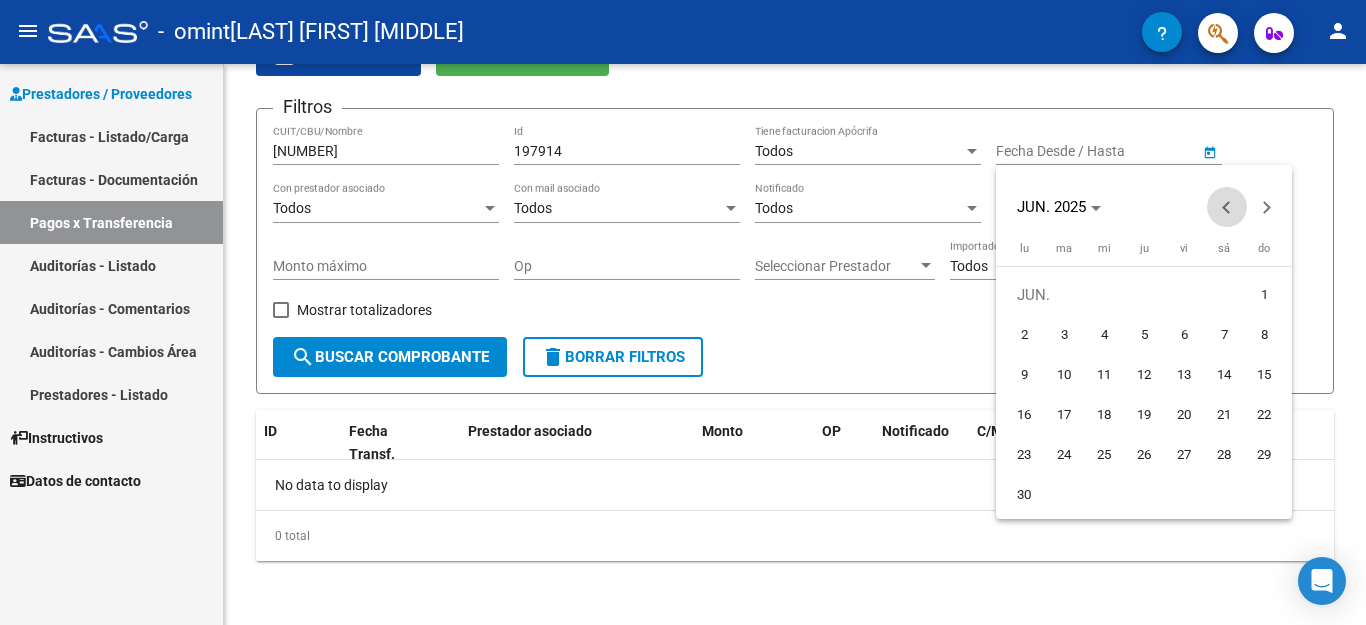 click at bounding box center [1227, 207] 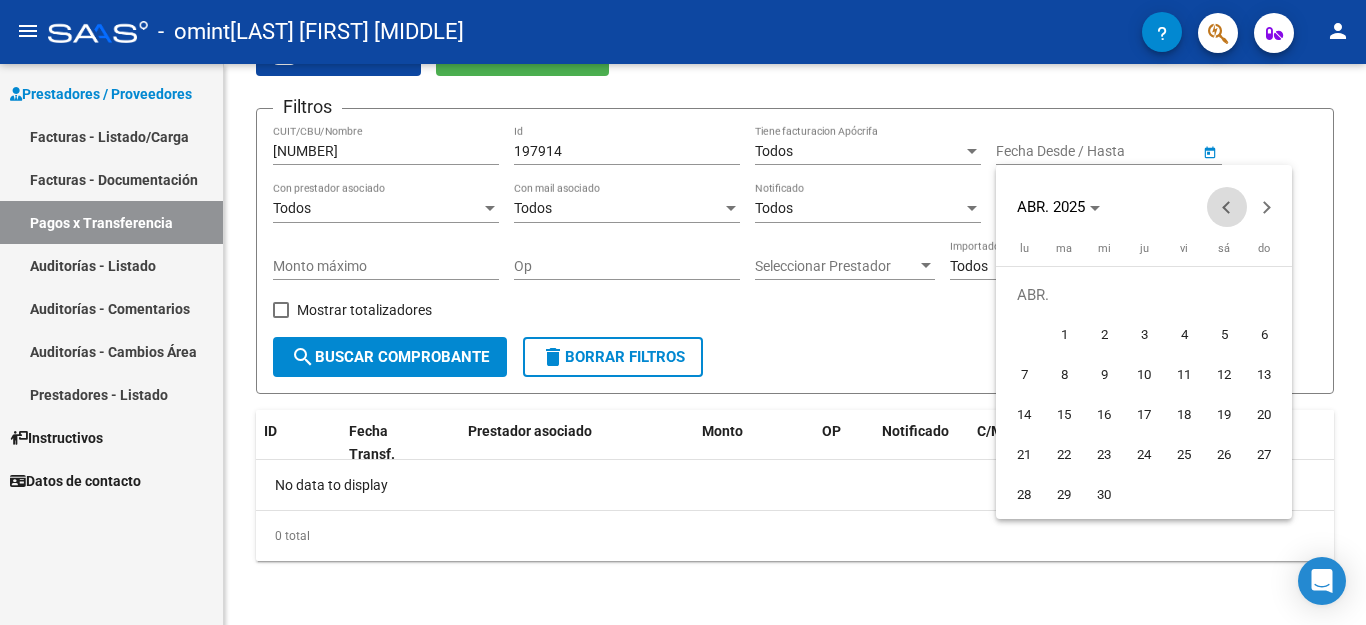 click at bounding box center [1227, 207] 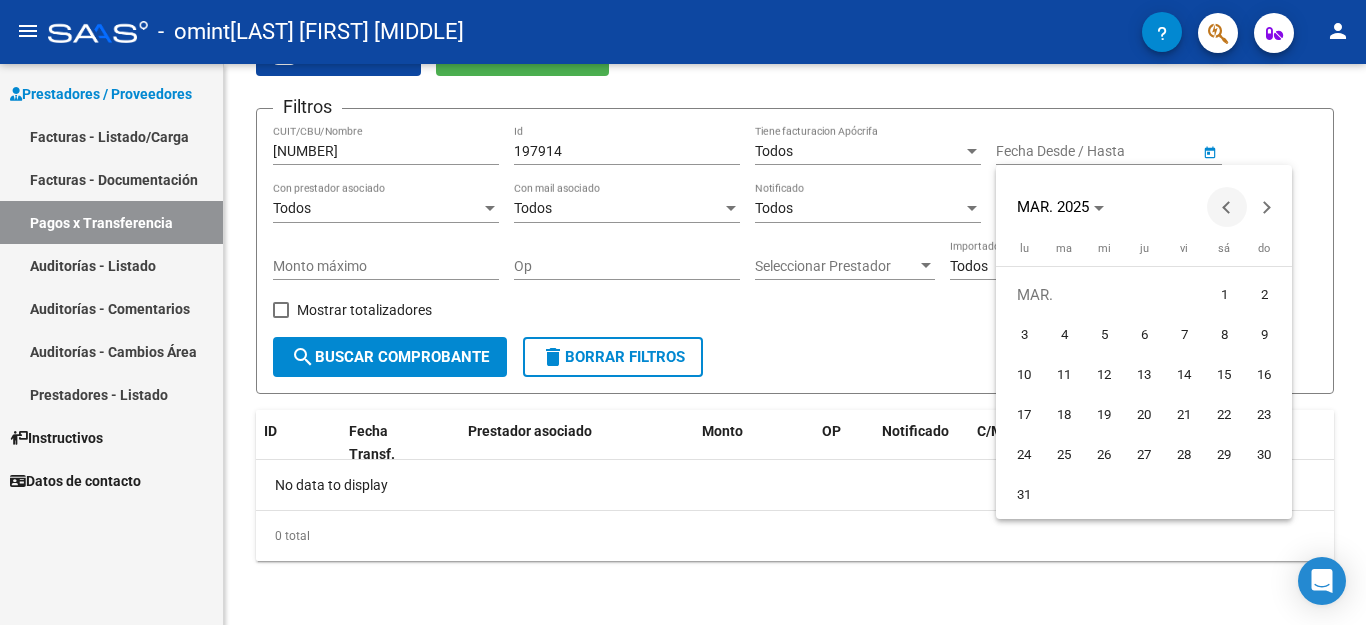 click at bounding box center (1227, 207) 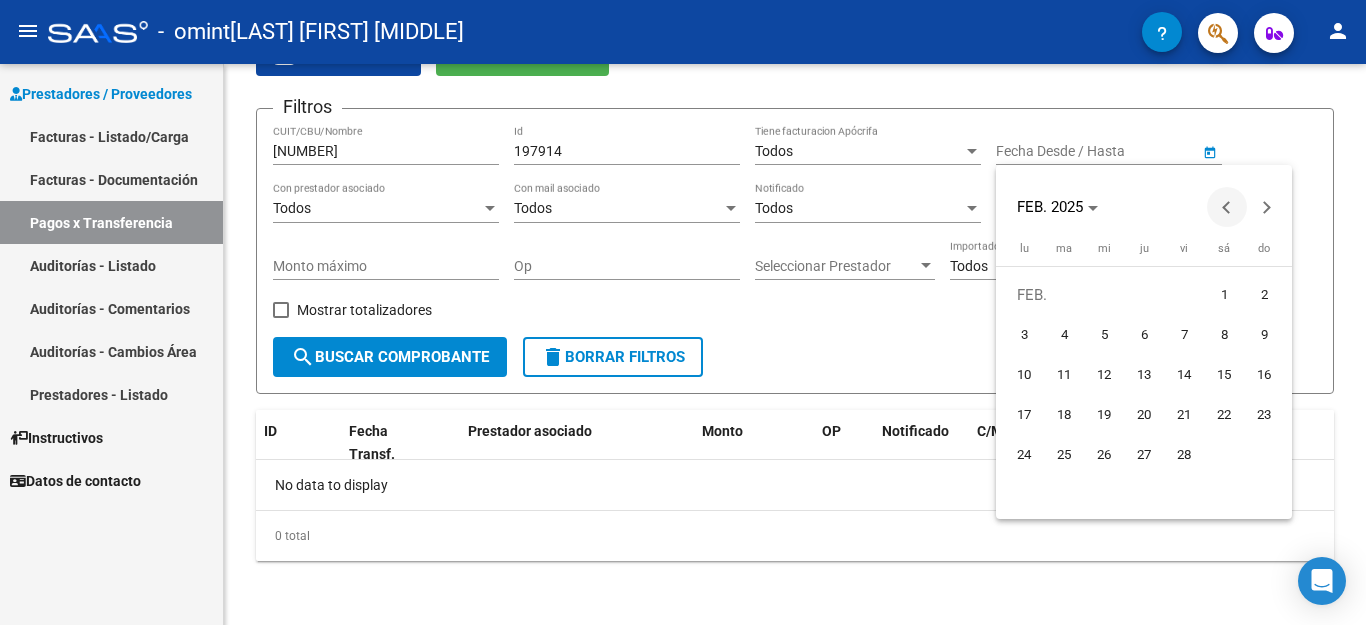 click at bounding box center (1227, 207) 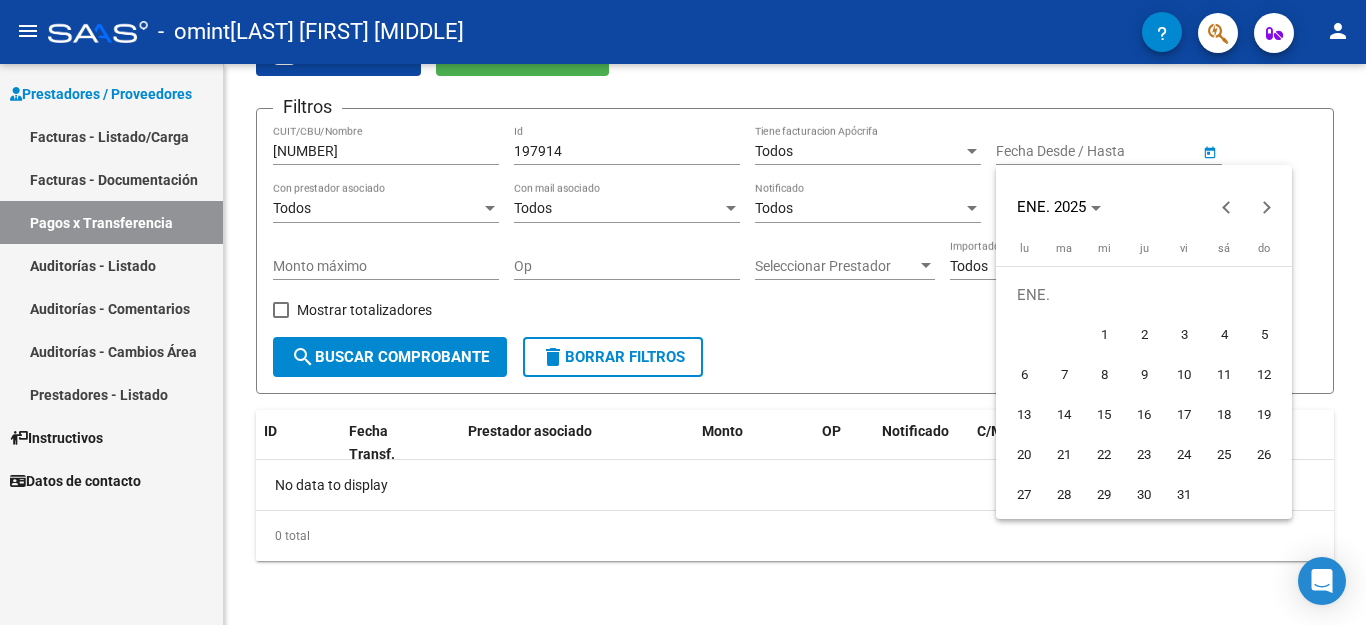 click on "1" at bounding box center (1104, 335) 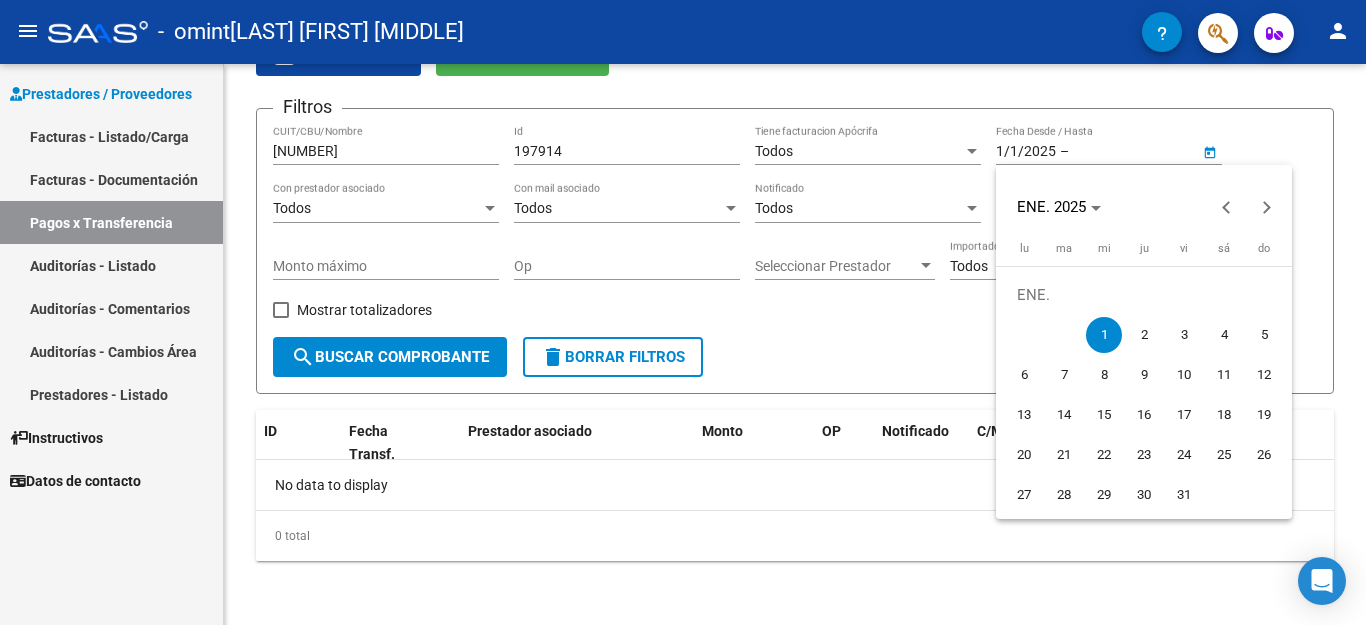 click at bounding box center [683, 312] 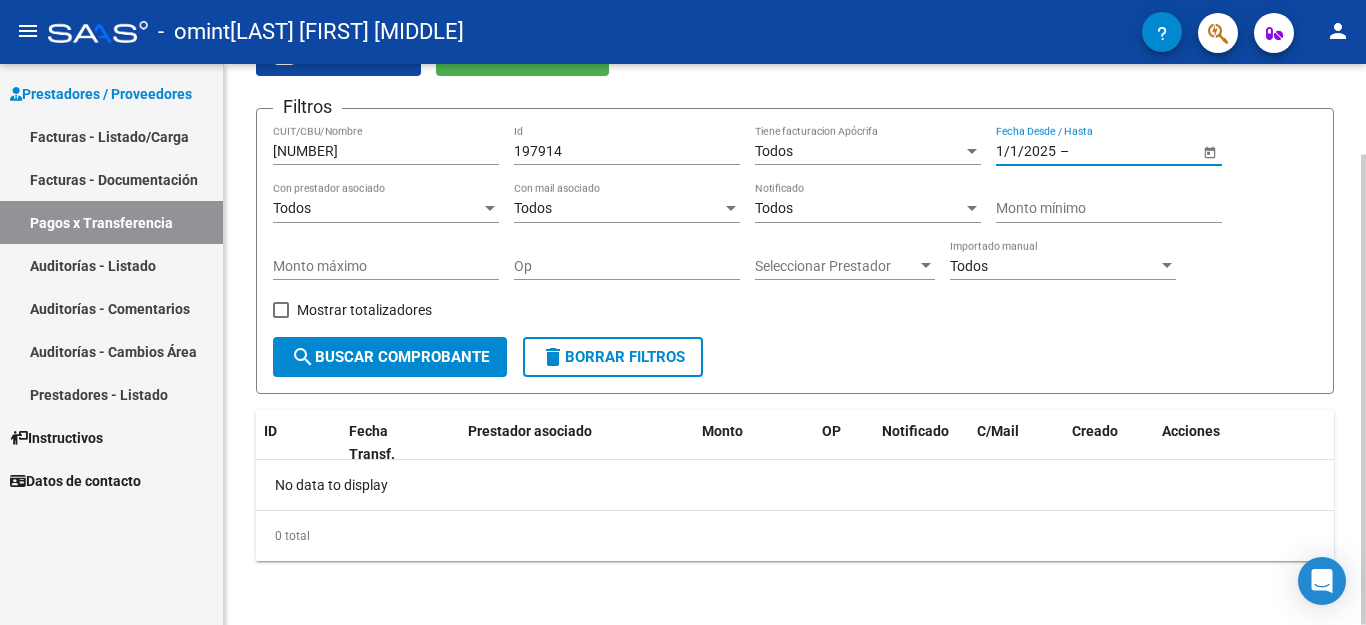 click at bounding box center [1122, 151] 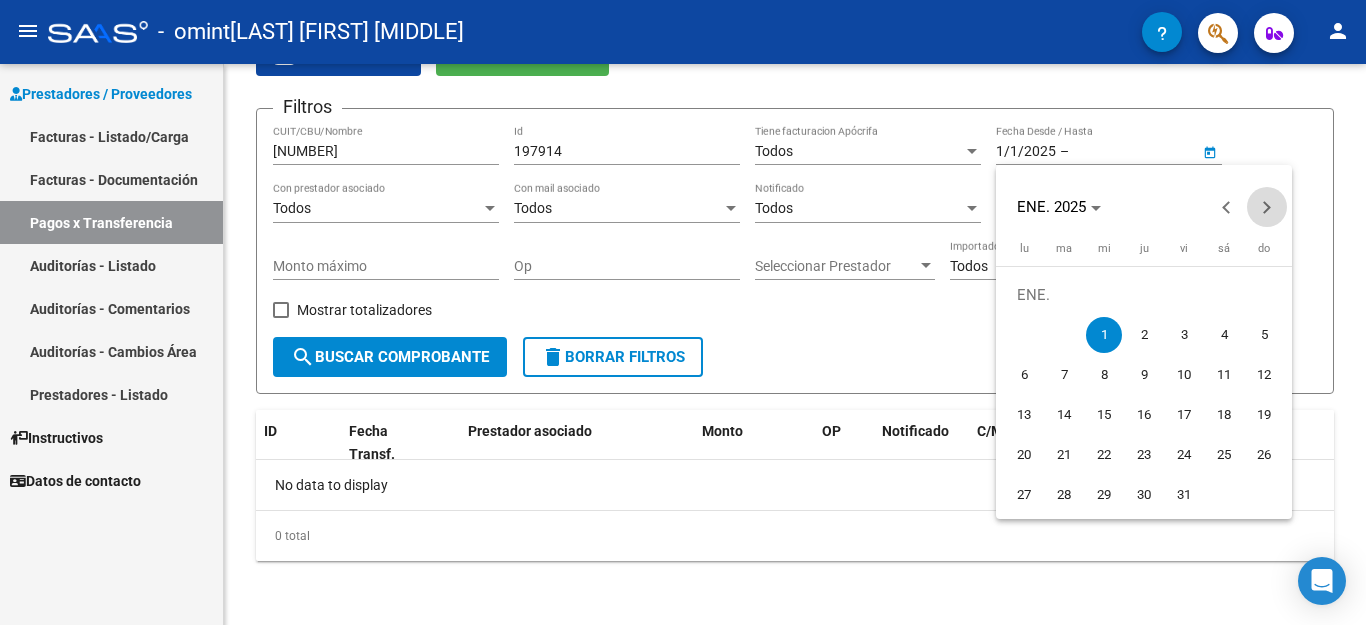 click at bounding box center (1267, 207) 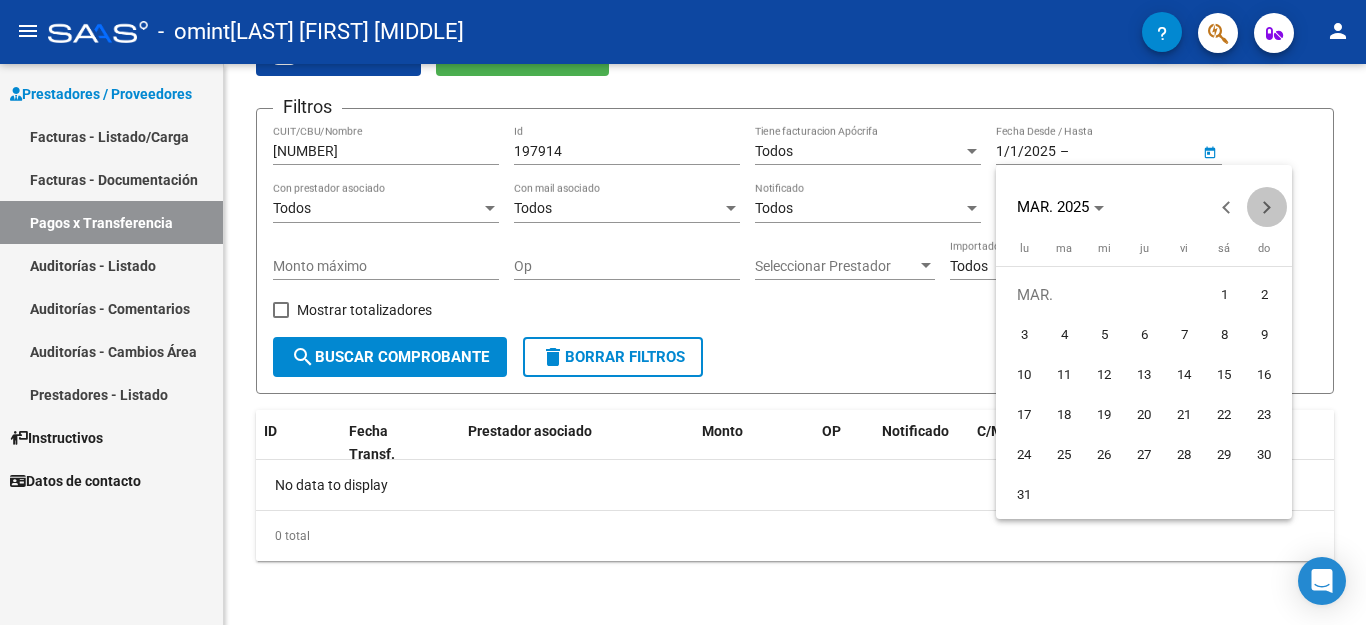 click at bounding box center [1267, 207] 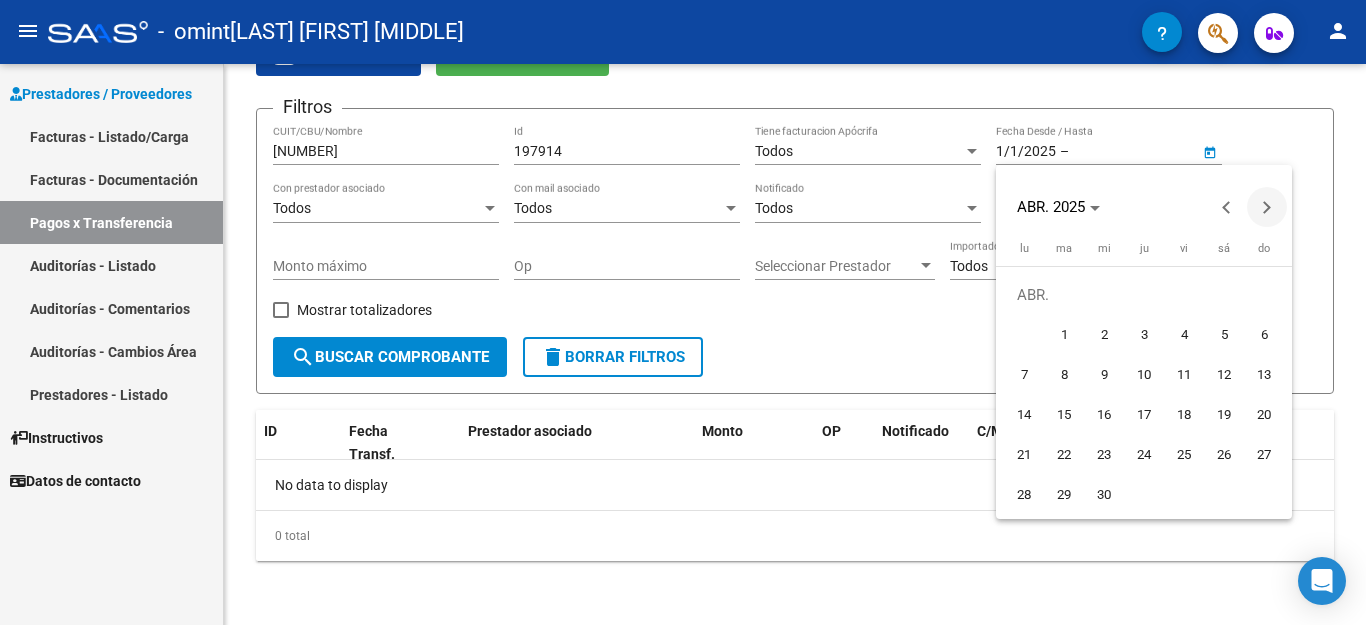 click at bounding box center [1267, 207] 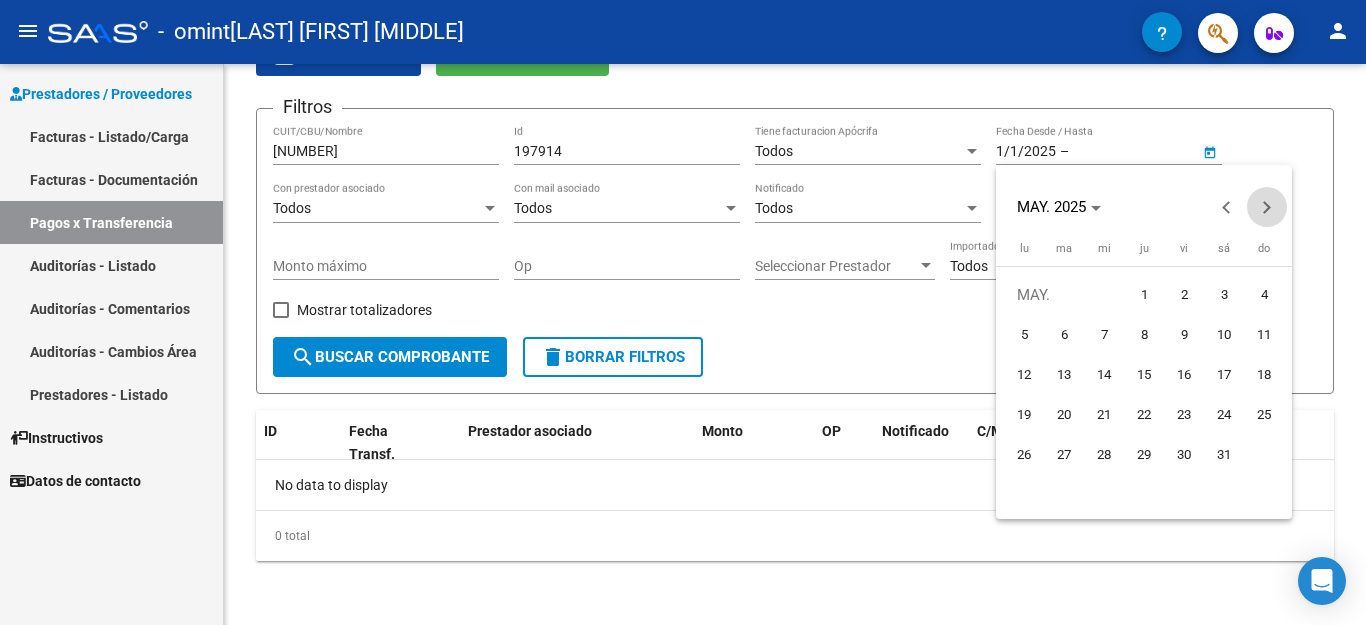 click at bounding box center [1267, 207] 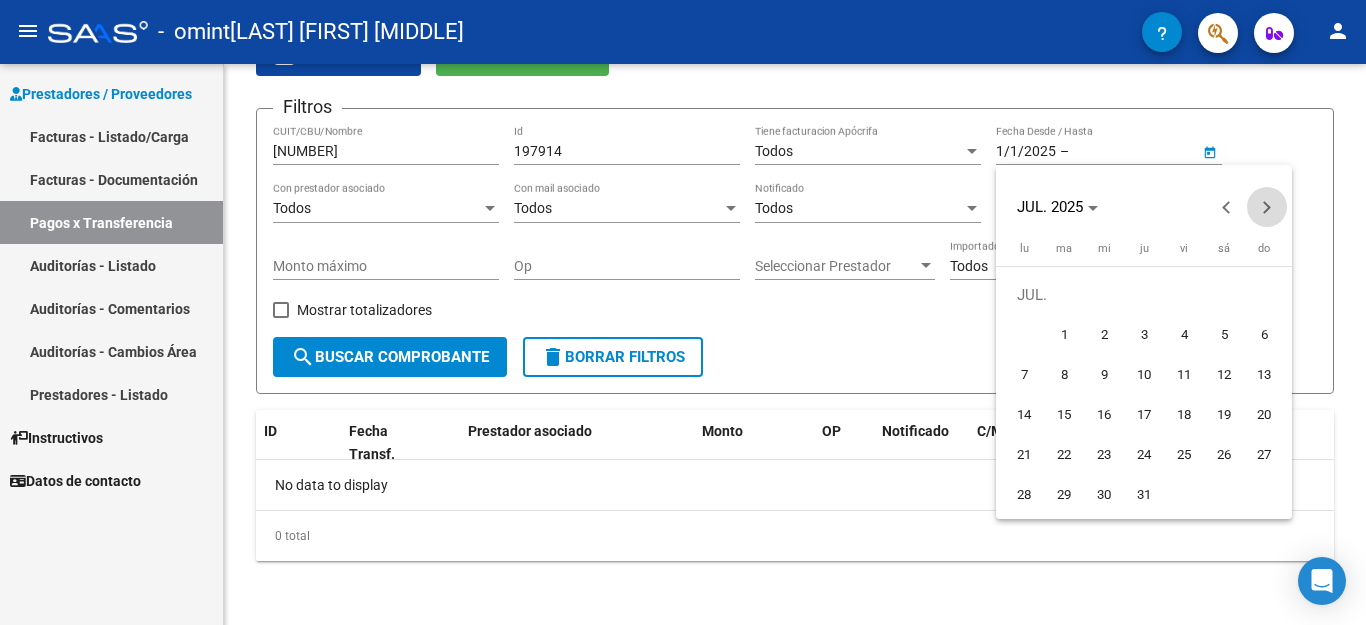 click at bounding box center (1267, 207) 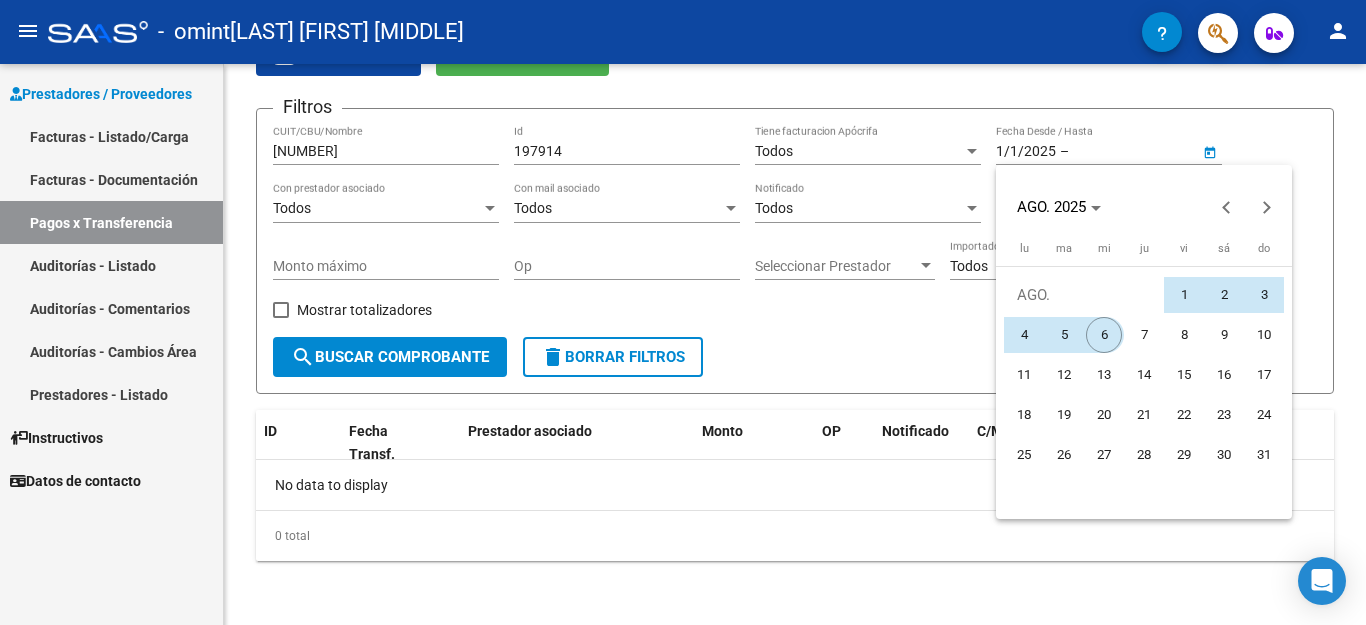 click on "6" at bounding box center (1104, 335) 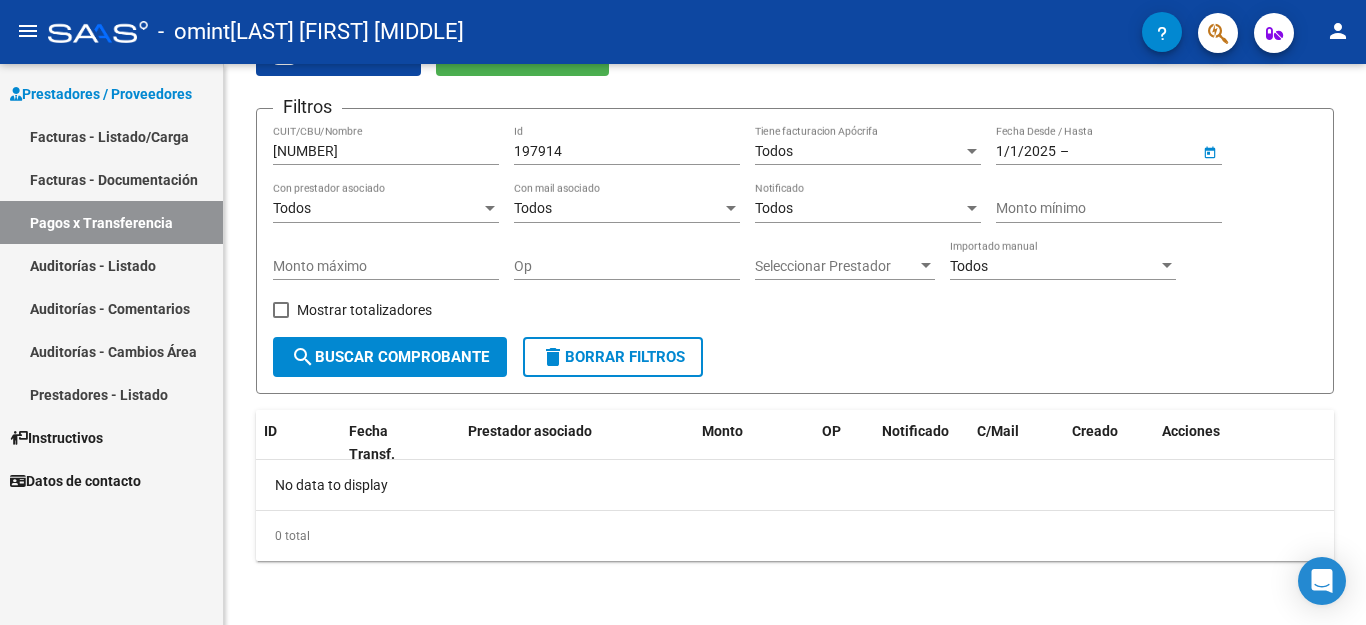 type on "6/8/2025" 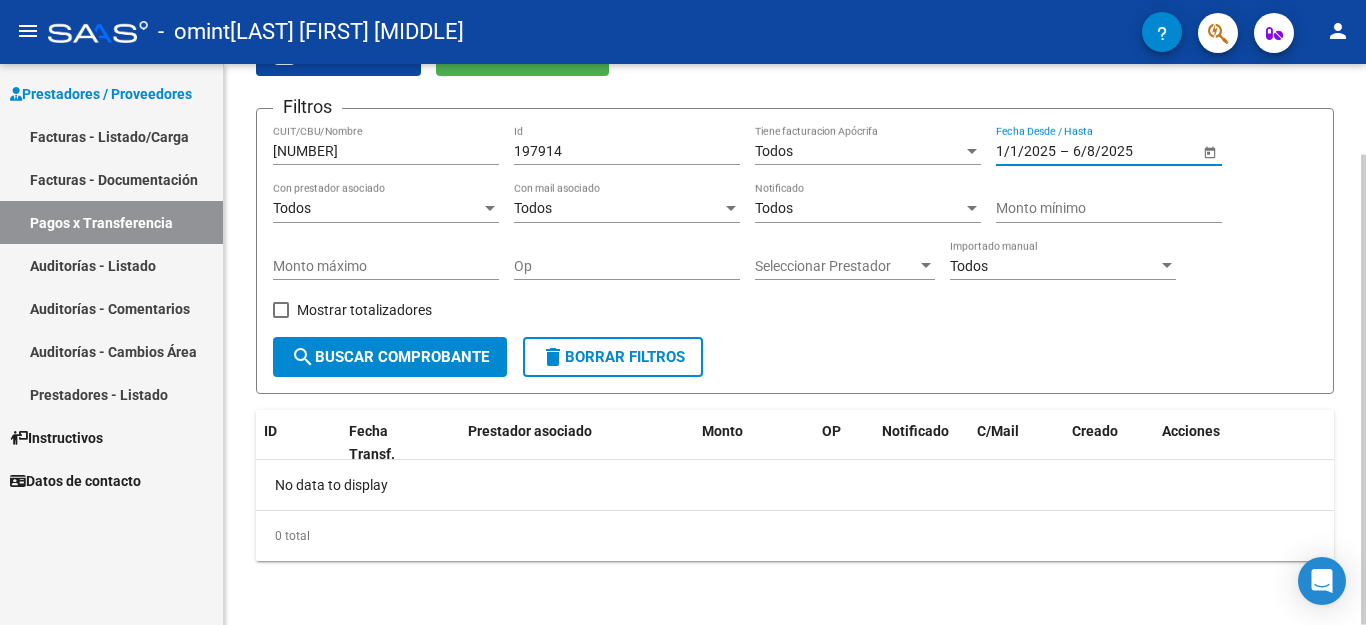 click at bounding box center [281, 310] 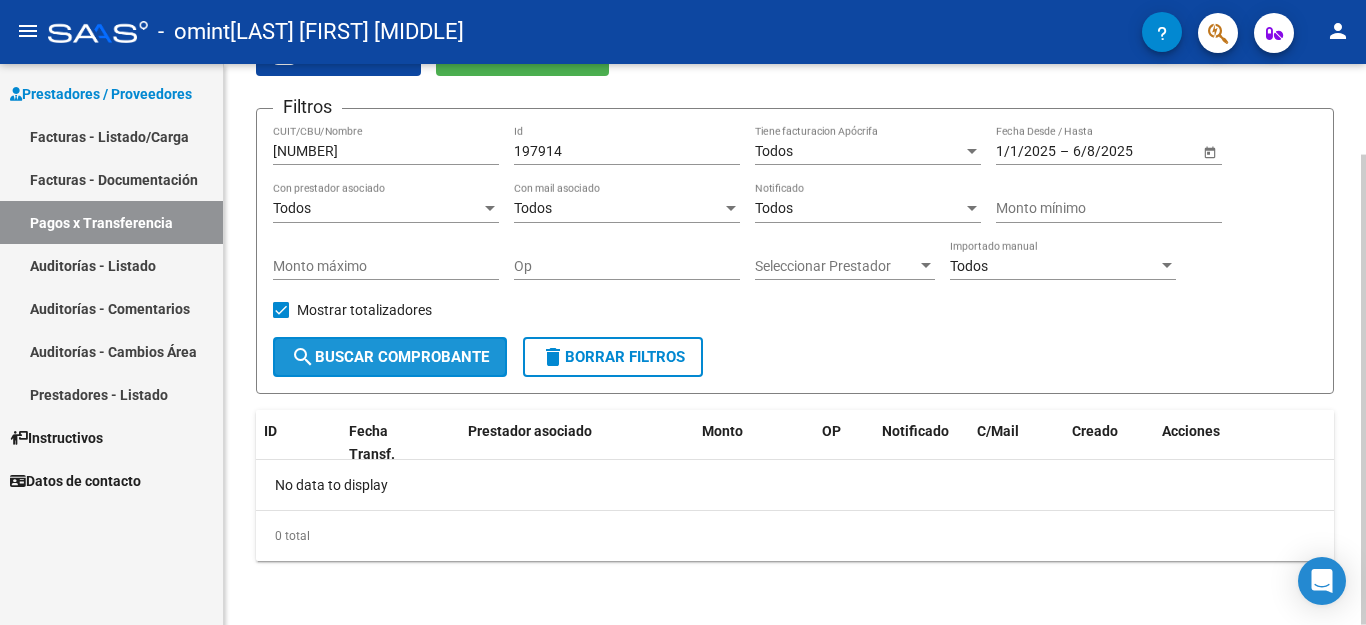 click on "search  Buscar Comprobante" 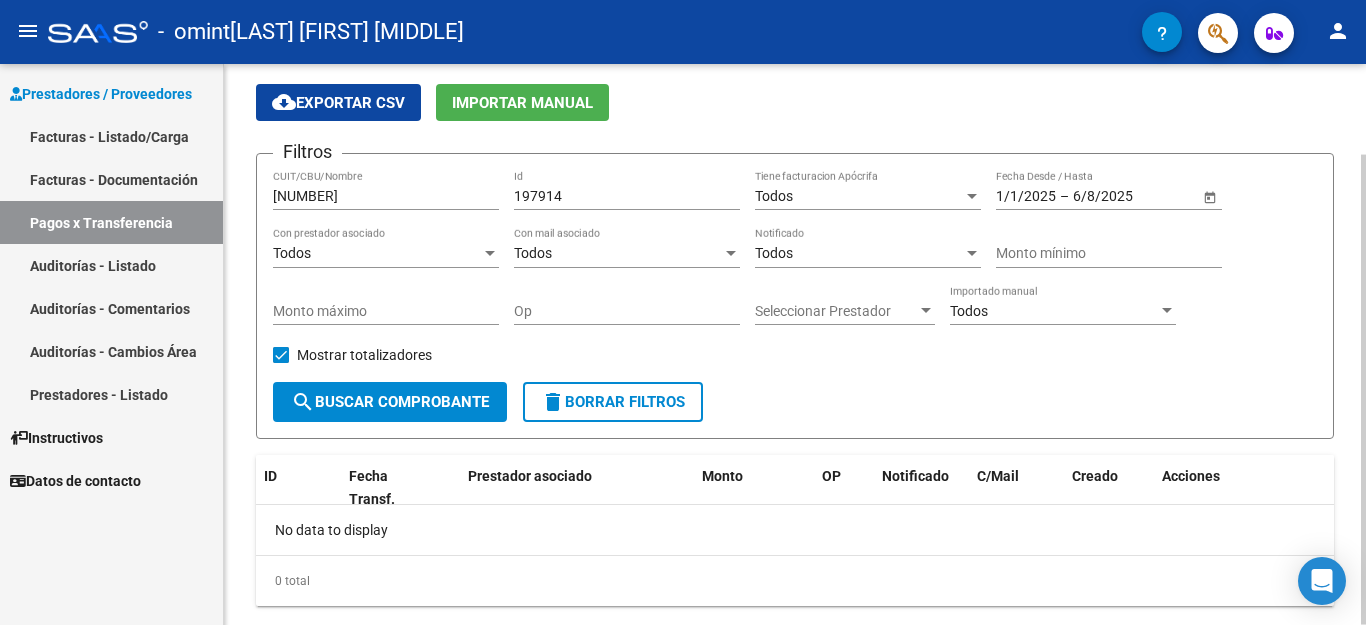 scroll, scrollTop: 108, scrollLeft: 0, axis: vertical 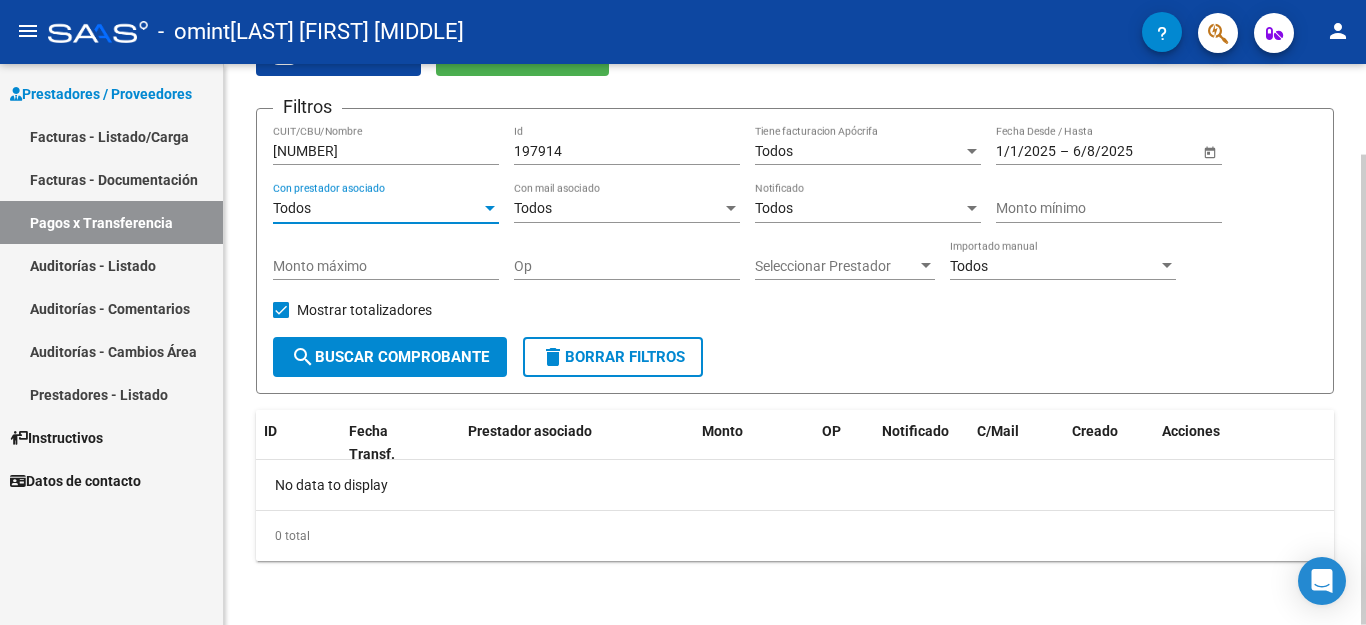 click on "Todos" at bounding box center [377, 208] 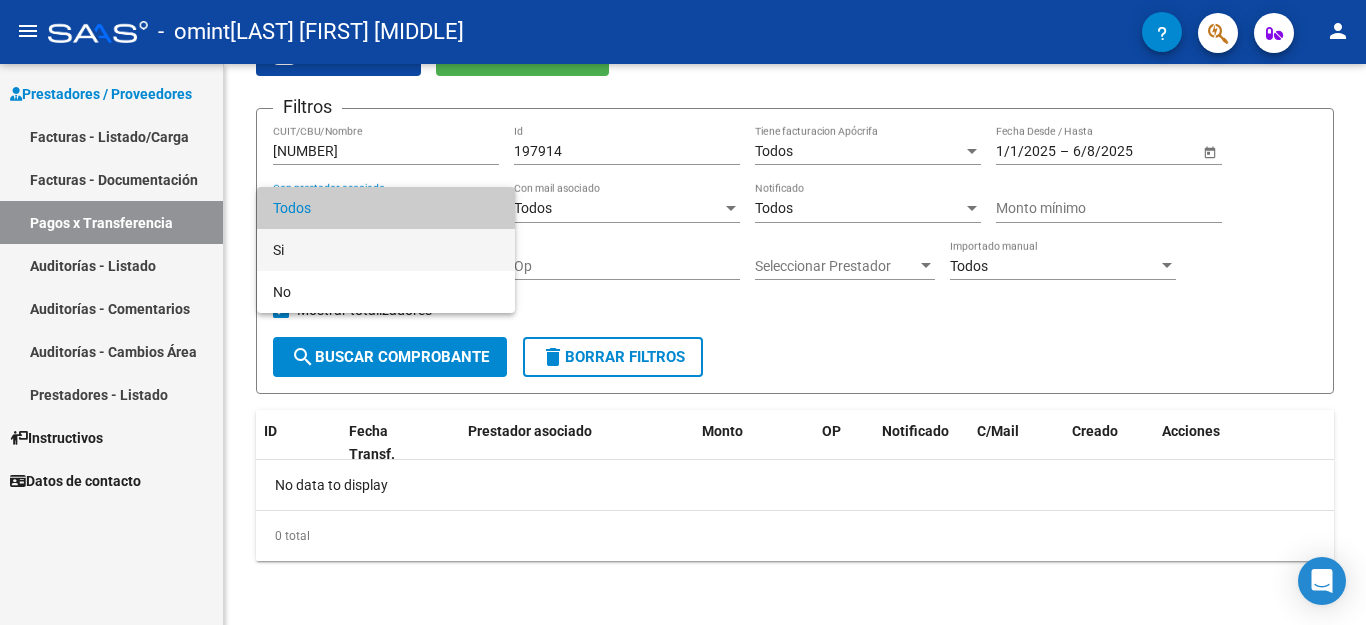 click on "Si" at bounding box center (386, 250) 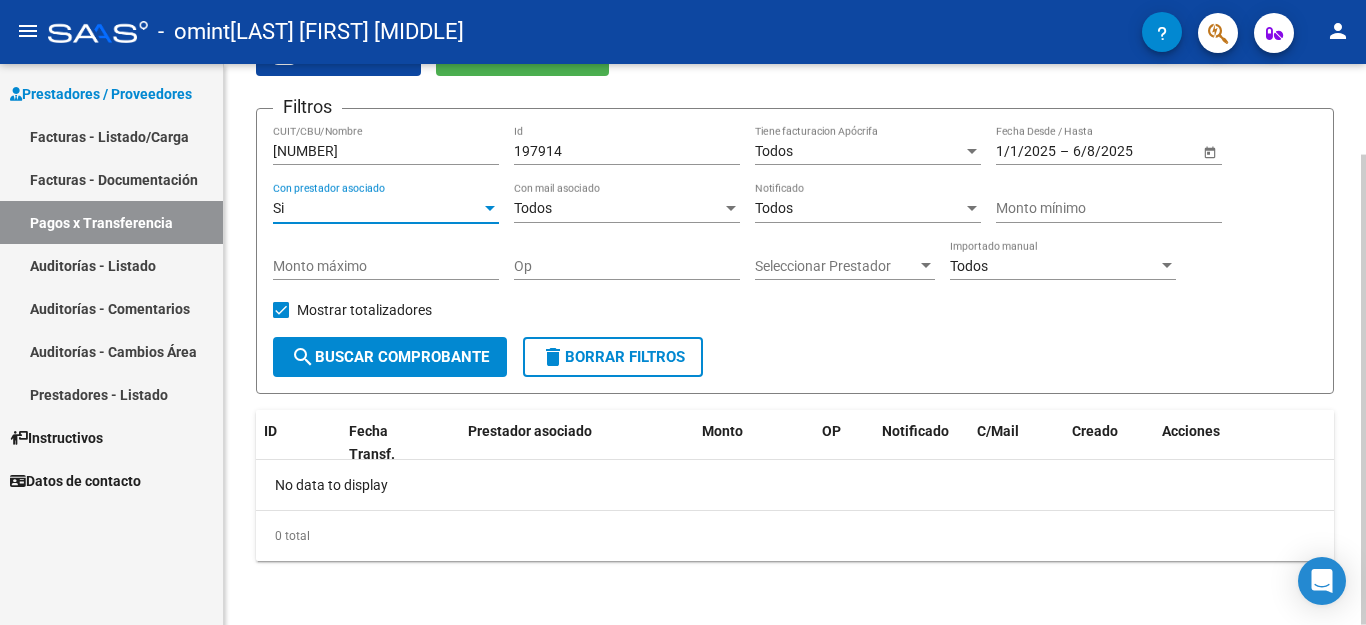 click on "Todos Con mail asociado" 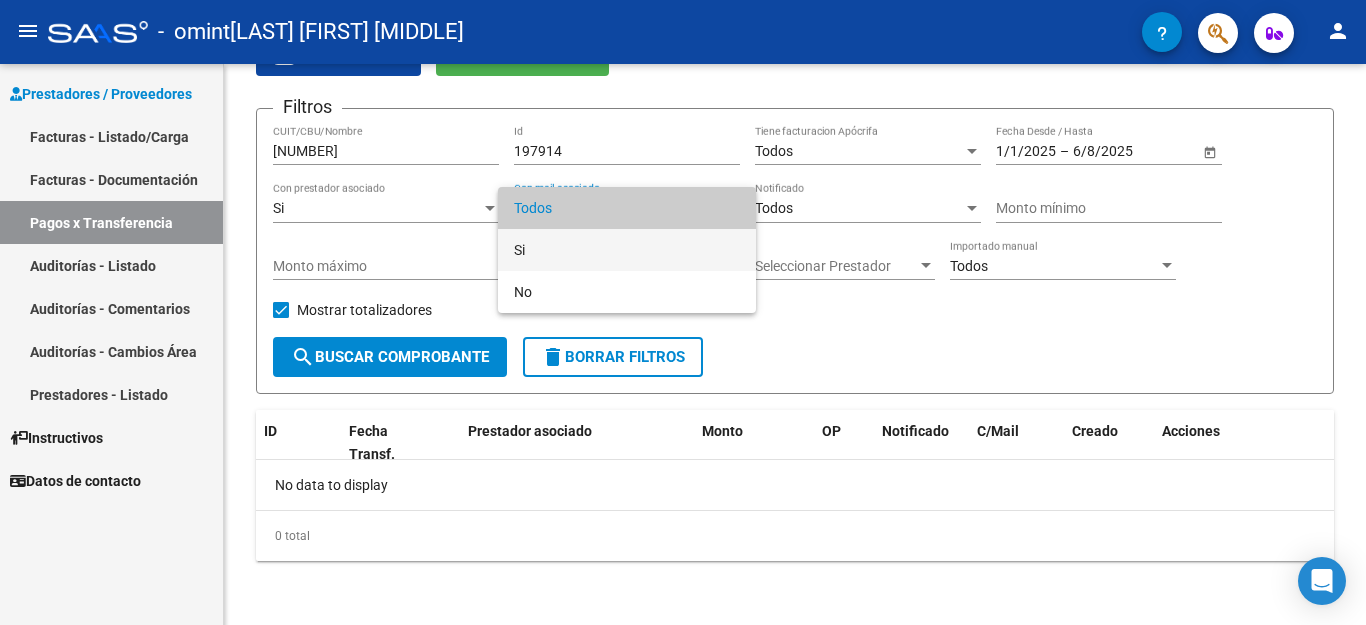click on "Si" at bounding box center [627, 250] 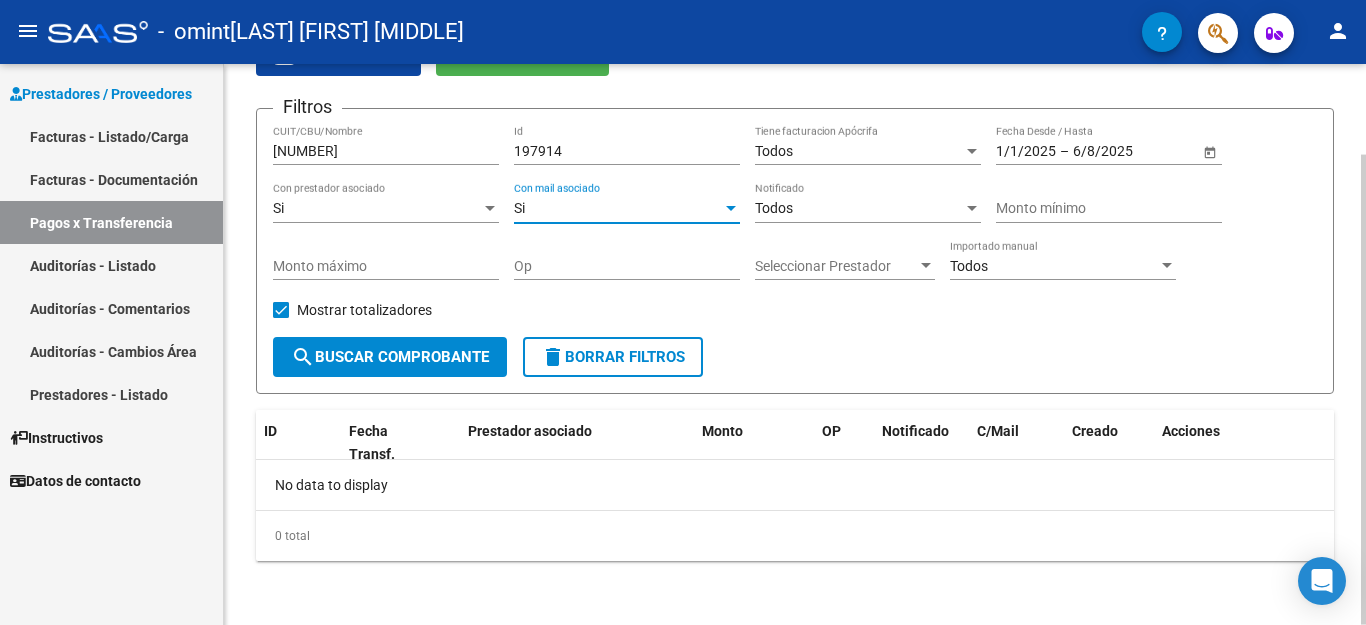 click on "search  Buscar Comprobante" 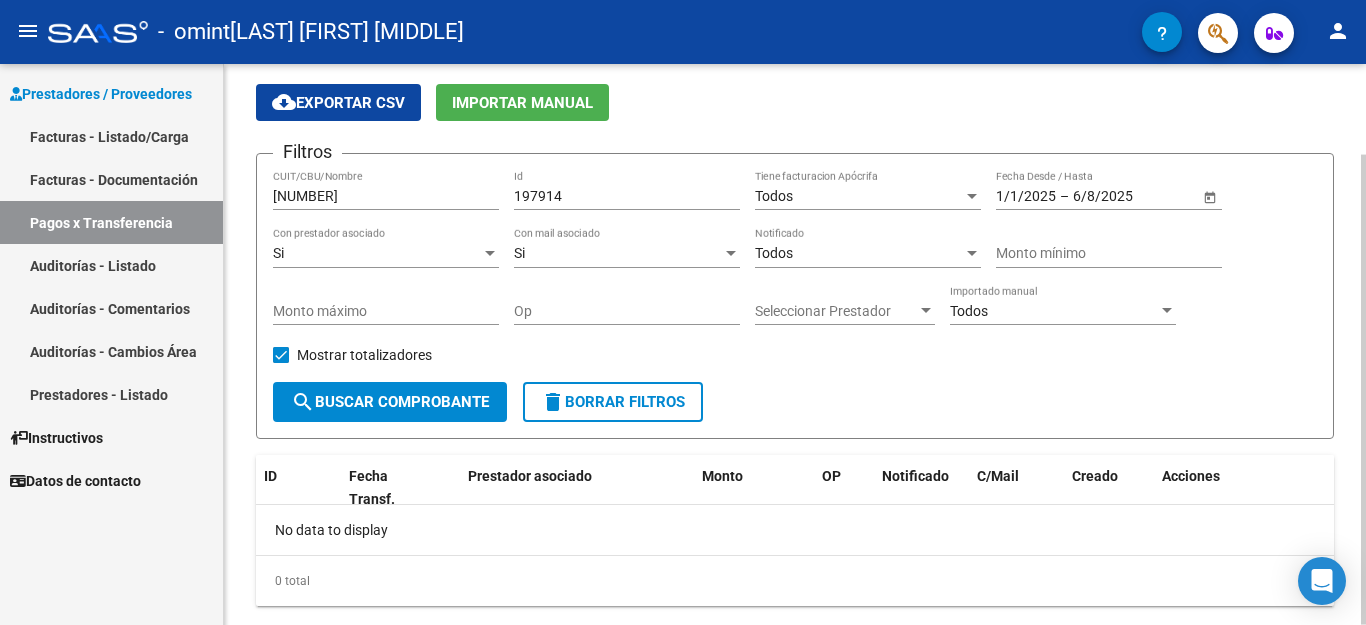 scroll, scrollTop: 108, scrollLeft: 0, axis: vertical 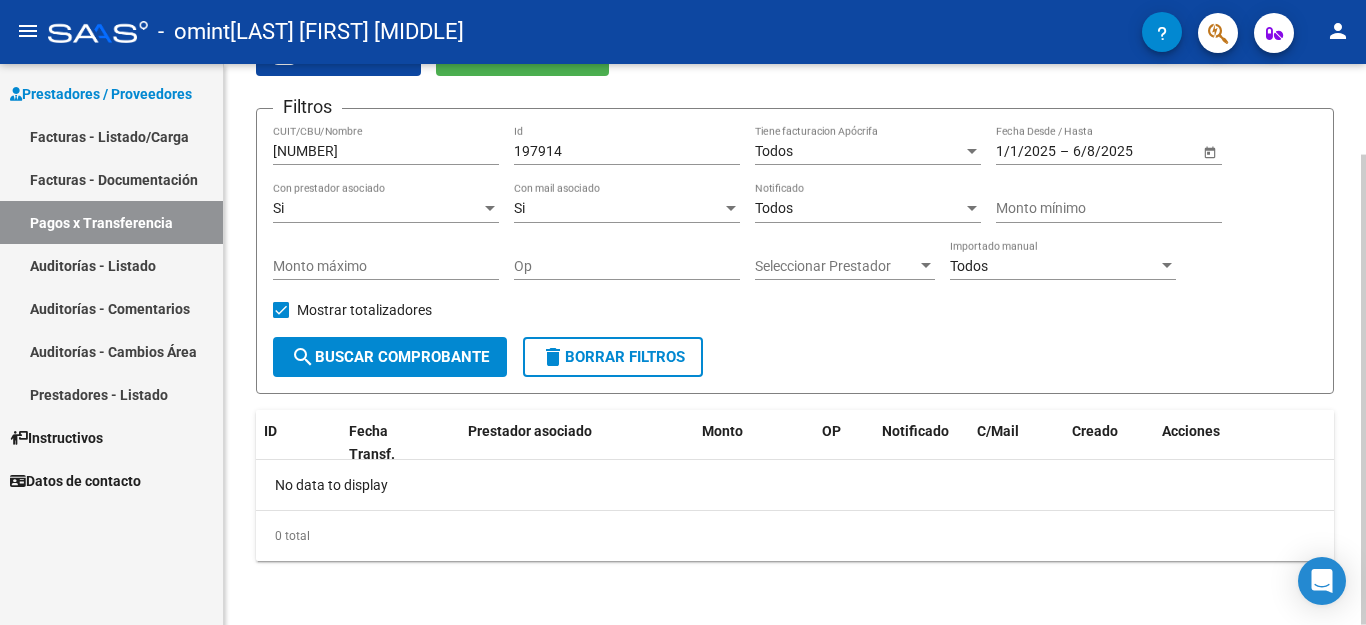 click at bounding box center (281, 310) 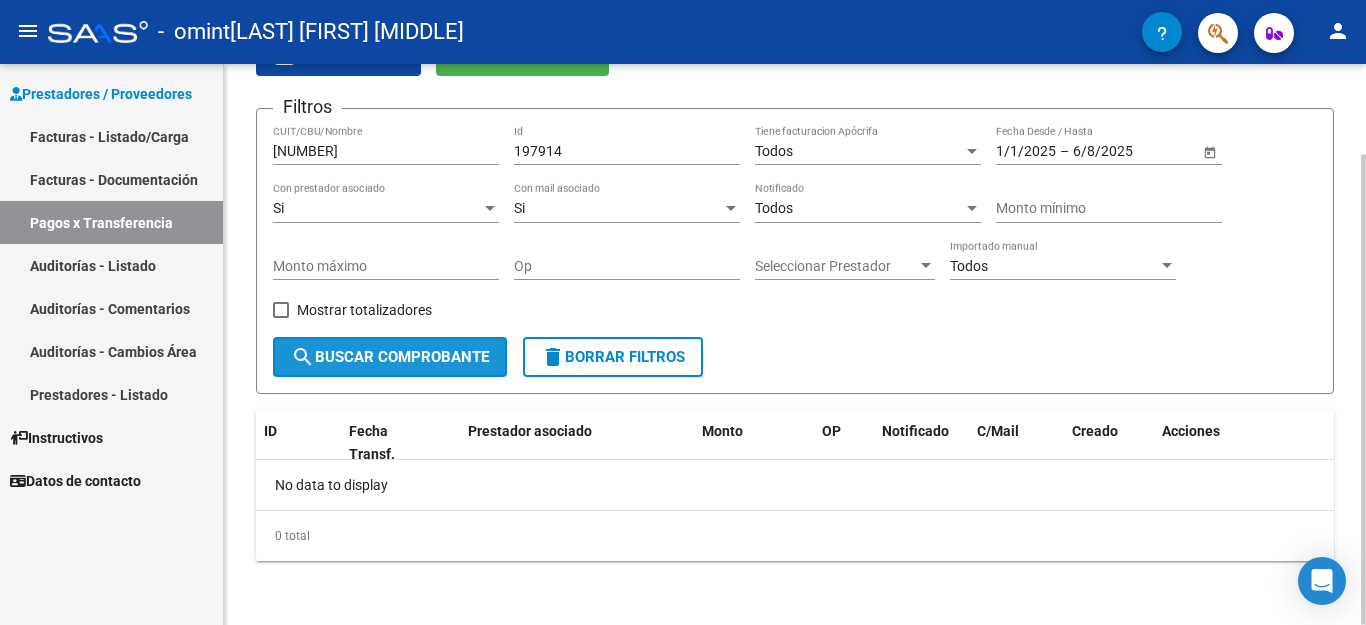 click on "search  Buscar Comprobante" 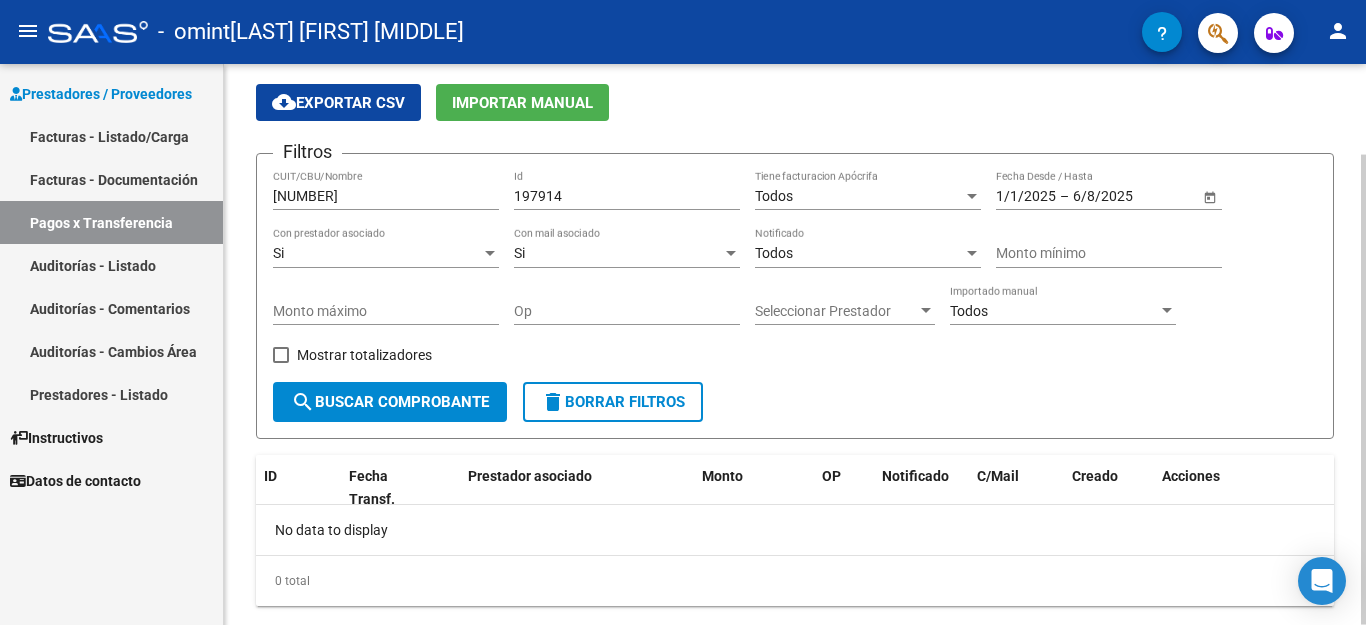 scroll, scrollTop: 108, scrollLeft: 0, axis: vertical 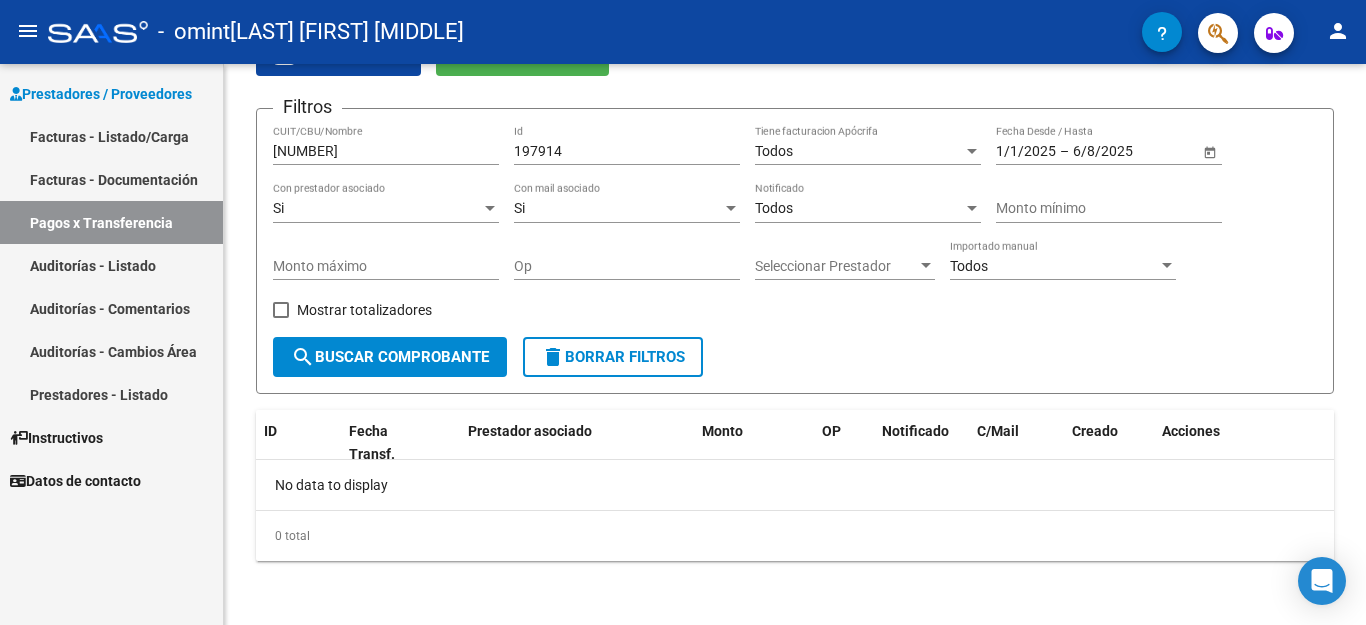 click on "menu - omint - [FIRST] [MIDDLE] [LAST] person" 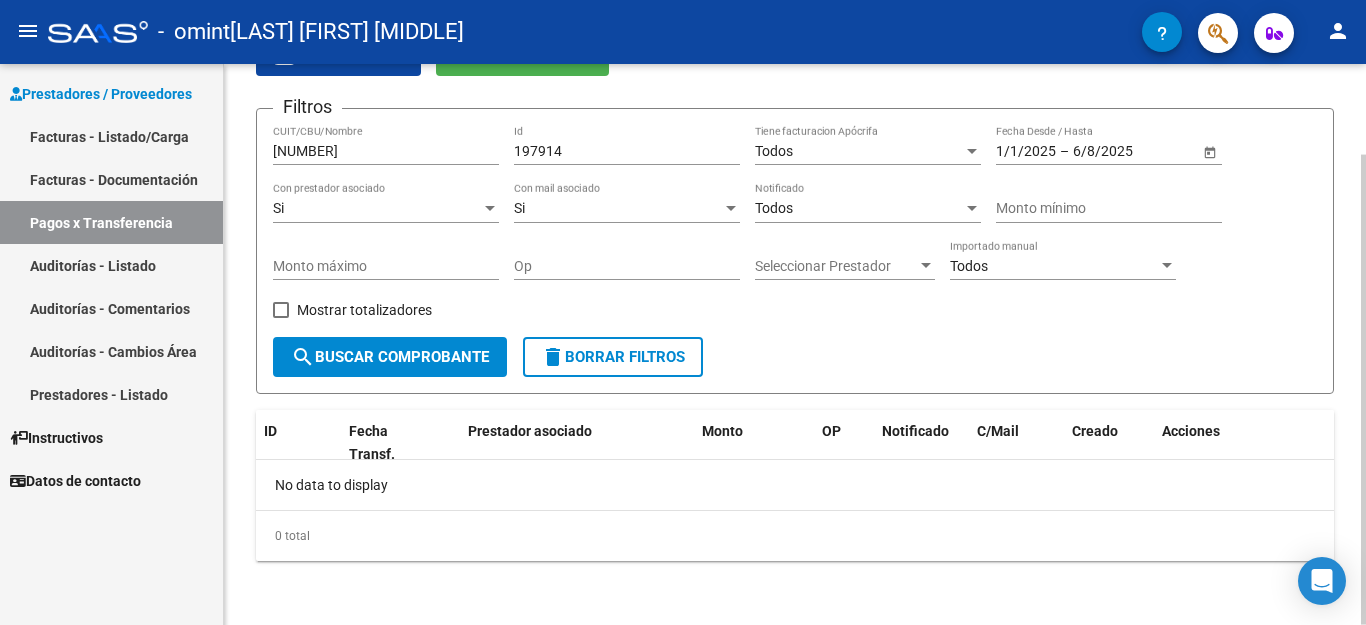 click 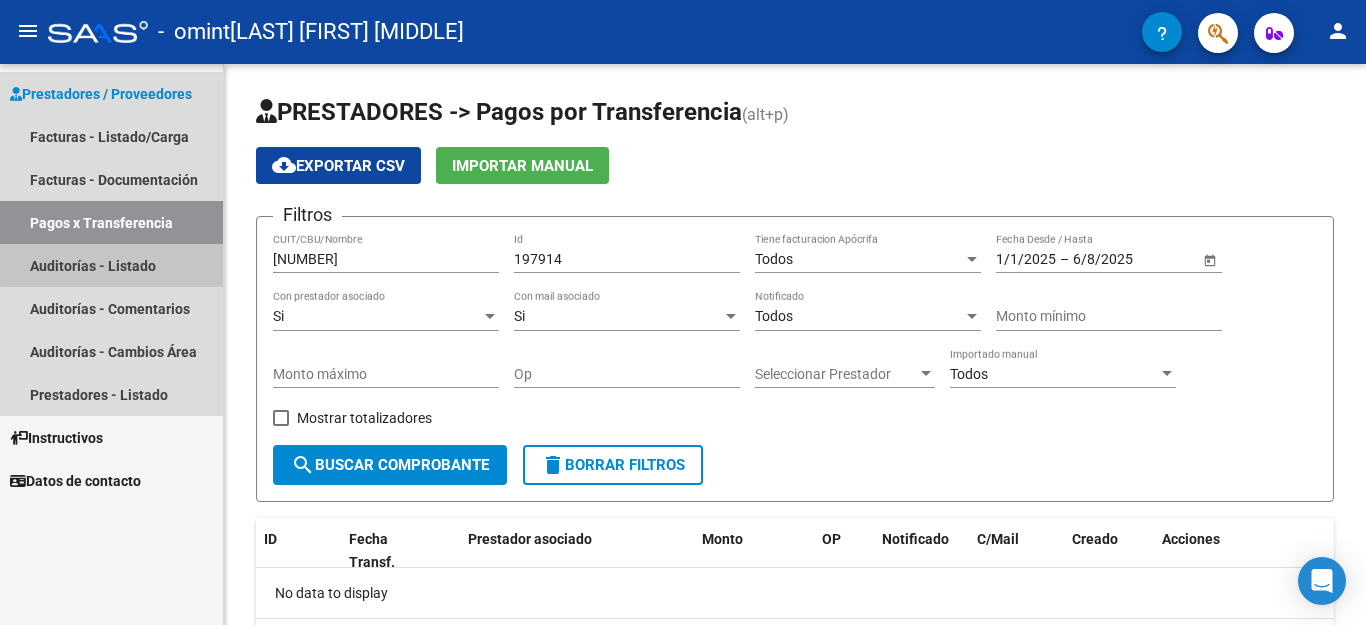 click on "Auditorías - Listado" at bounding box center [111, 265] 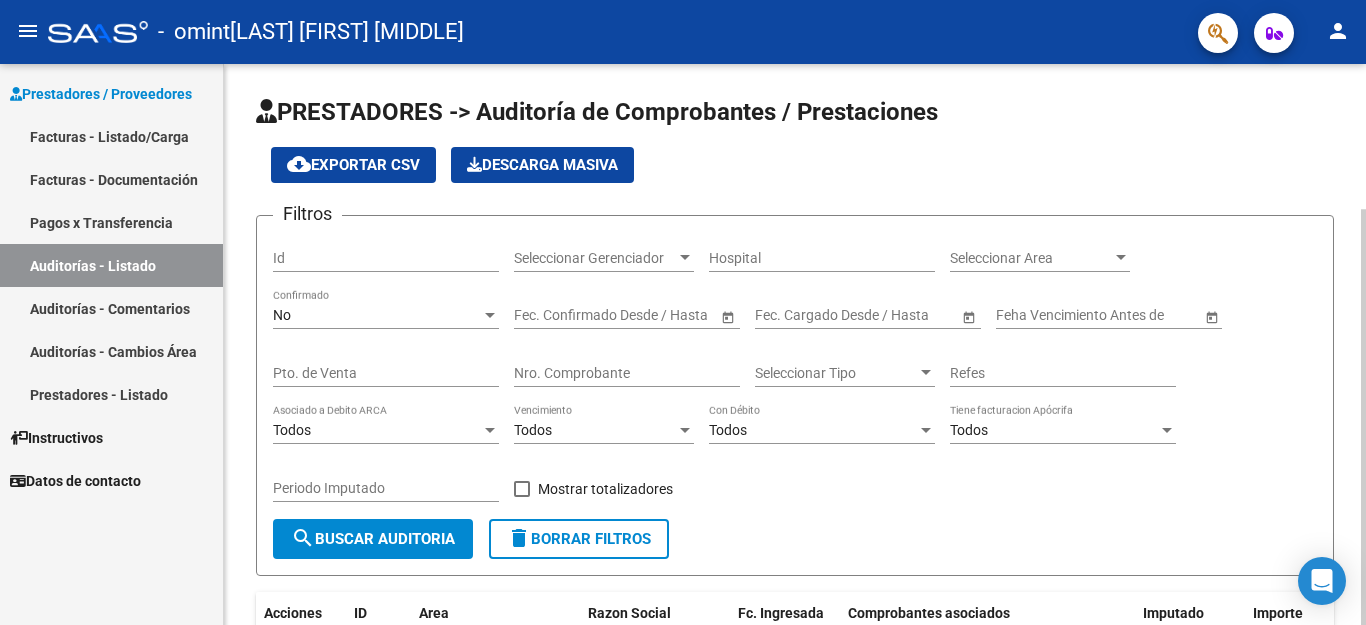 click 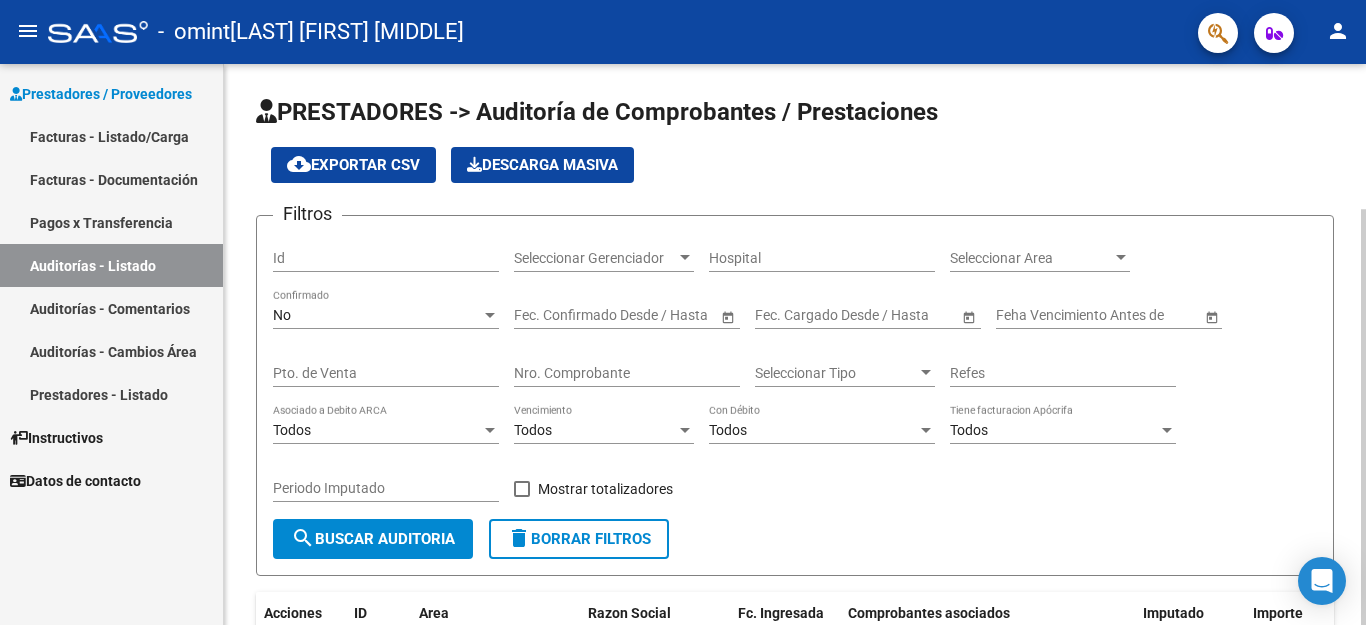 scroll, scrollTop: 196, scrollLeft: 0, axis: vertical 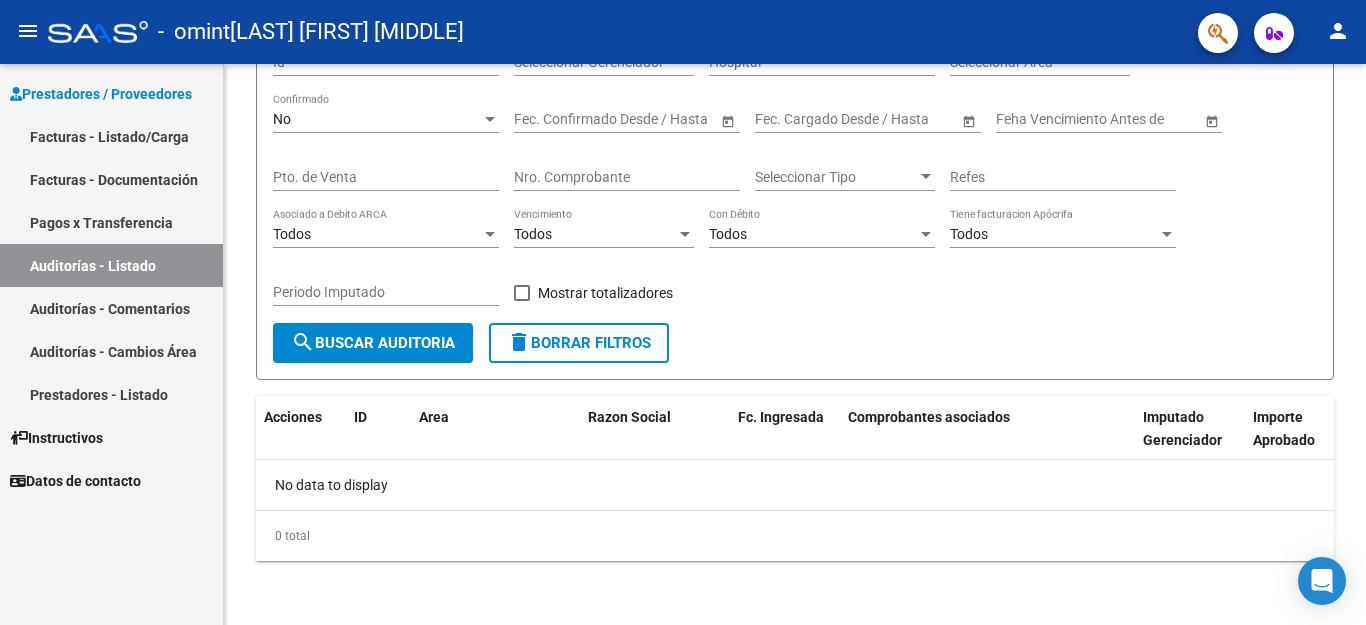 click on "Facturas - Documentación" at bounding box center [111, 179] 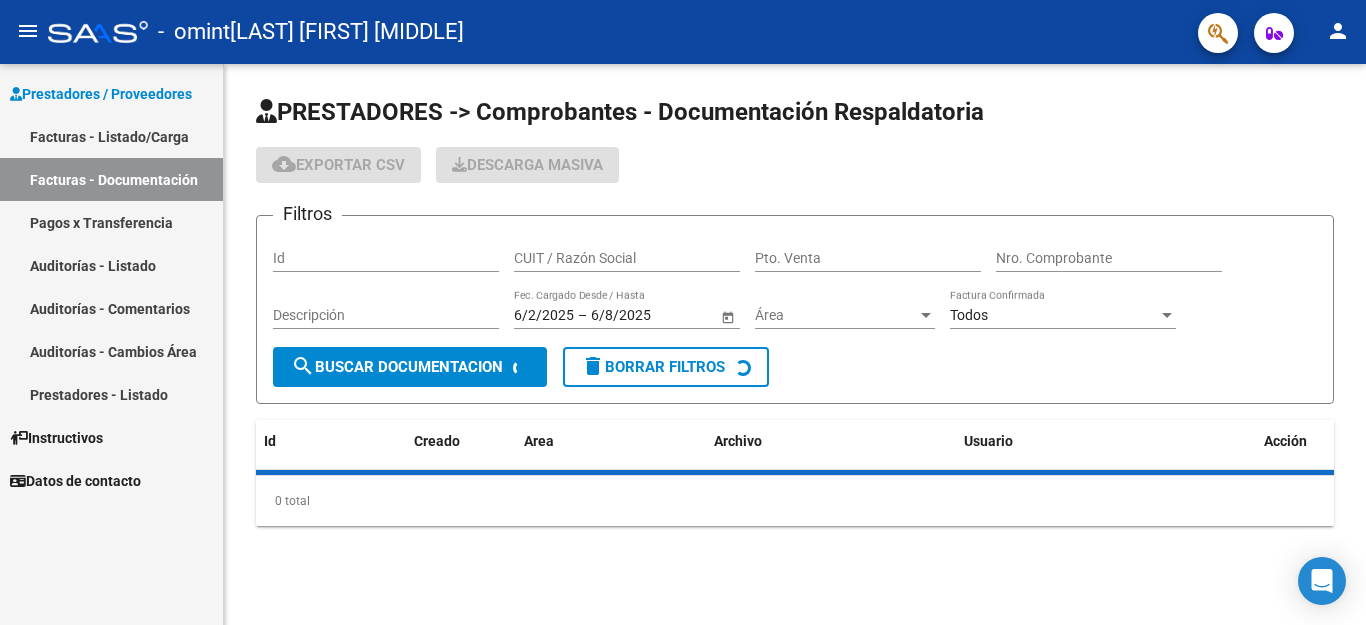 scroll, scrollTop: 0, scrollLeft: 0, axis: both 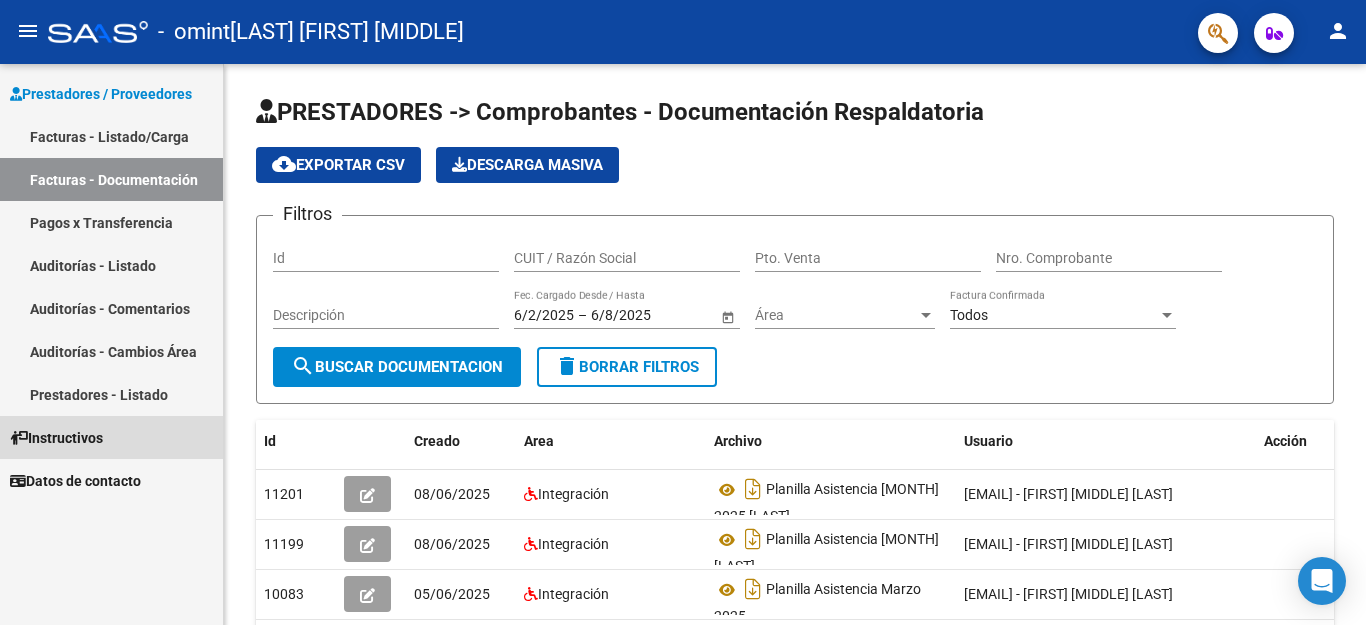 click on "Instructivos" at bounding box center [56, 438] 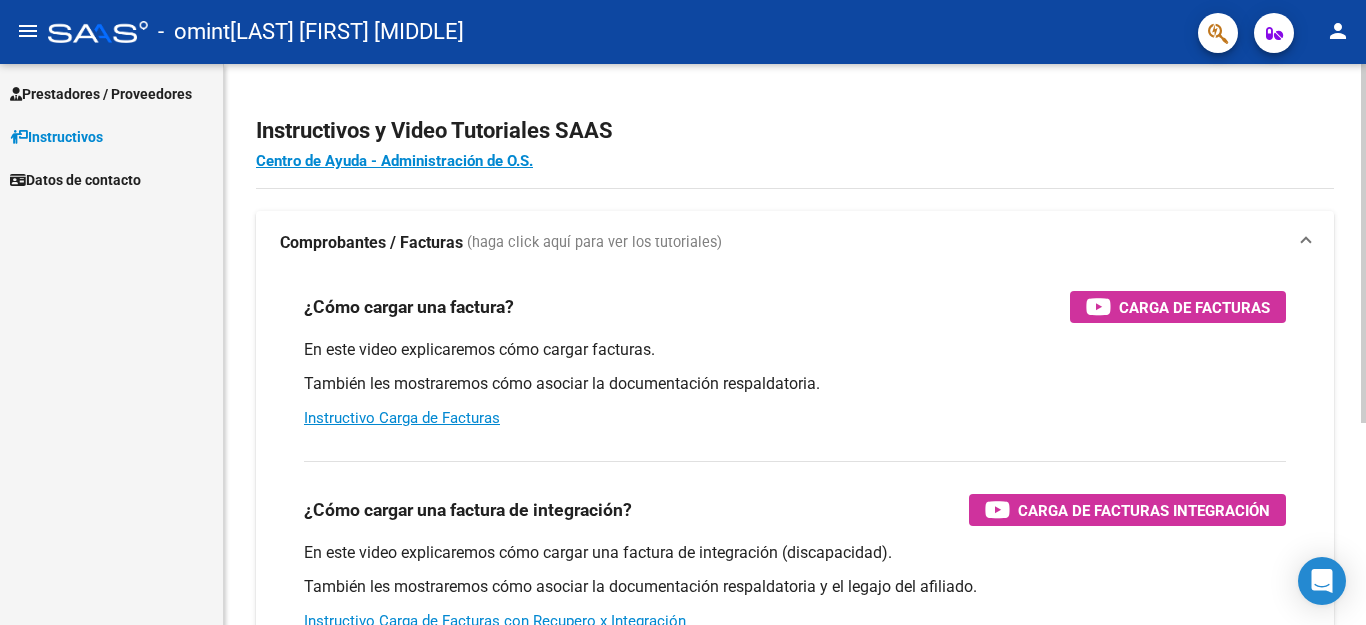 scroll, scrollTop: 316, scrollLeft: 0, axis: vertical 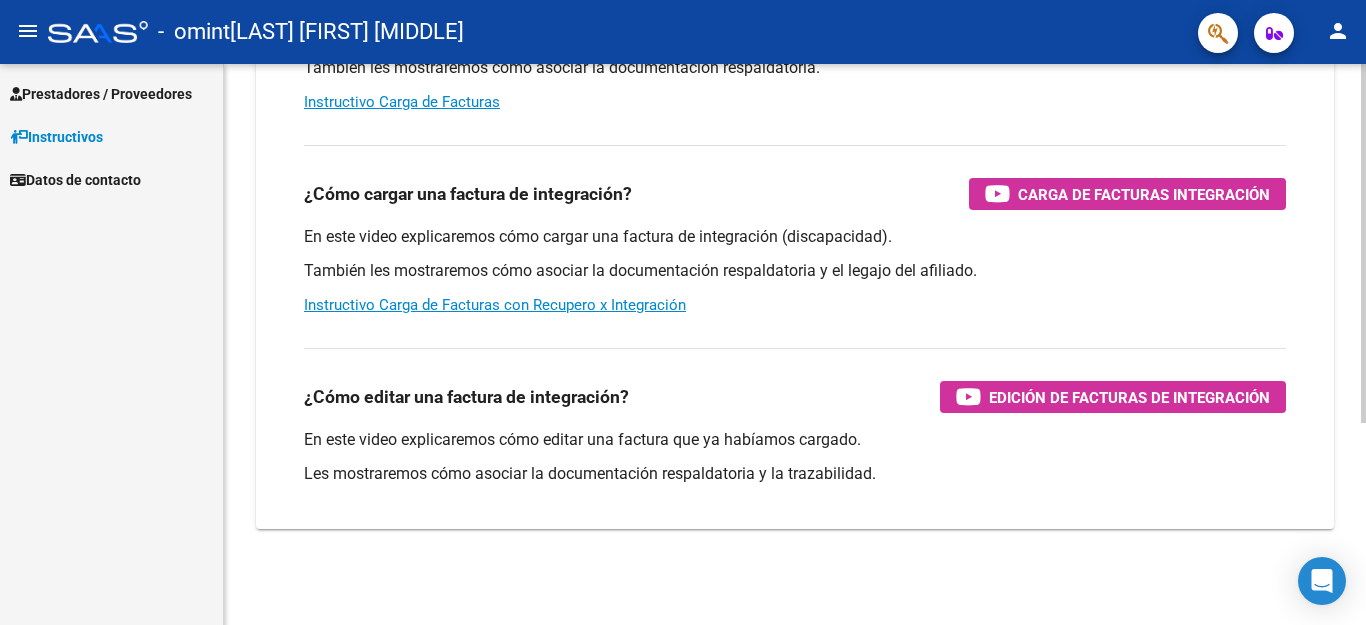 click 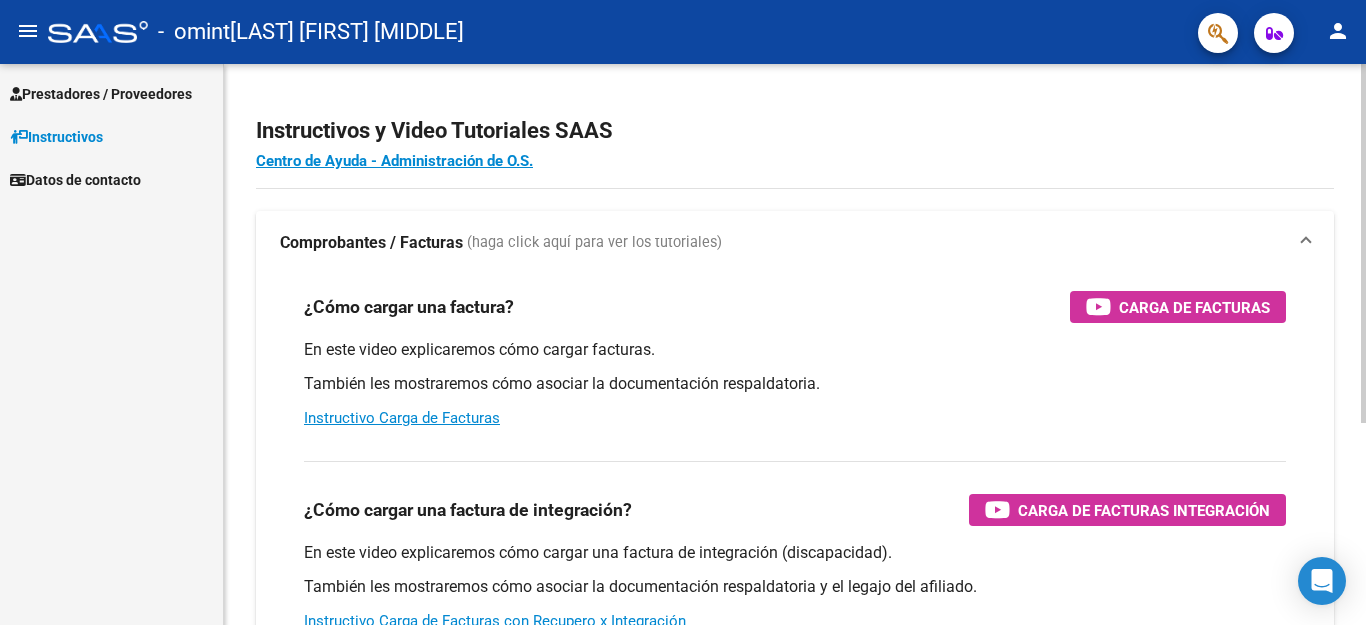 click 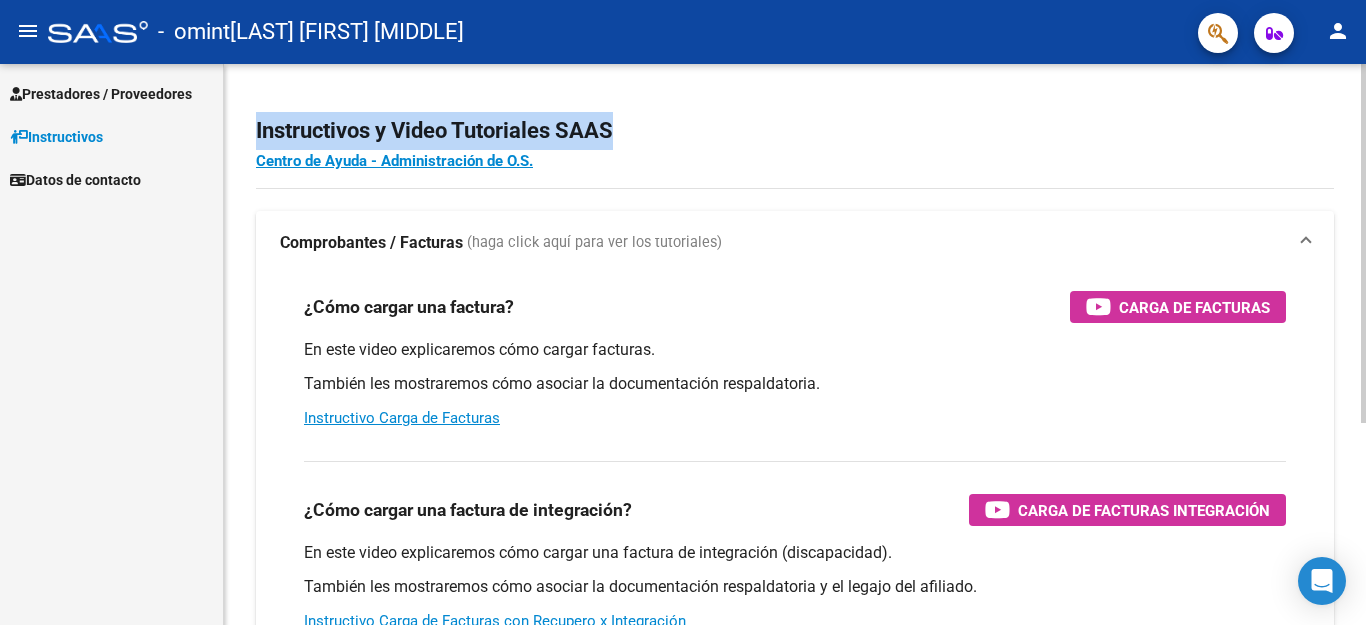 click on "Instructivos y Video Tutoriales SAAS Centro de Ayuda - Administración de O.S. Comprobantes / Facturas     (haga click aquí para ver los tutoriales) ¿Cómo cargar una factura?    Carga de Facturas En este video explicaremos cómo cargar facturas. También les mostraremos cómo asociar la documentación respaldatoria. Instructivo Carga de Facturas ¿Cómo cargar una factura de integración?    Carga de Facturas Integración En este video explicaremos cómo cargar una factura de integración (discapacidad). También les mostraremos cómo asociar la documentación respaldatoria y el legajo del afiliado. Instructivo Carga de Facturas con Recupero x Integración ¿Cómo editar una factura de integración?    Edición de Facturas de integración En este video explicaremos cómo editar una factura que ya habíamos cargado. Les mostraremos cómo asociar la documentación respaldatoria y la trazabilidad." 